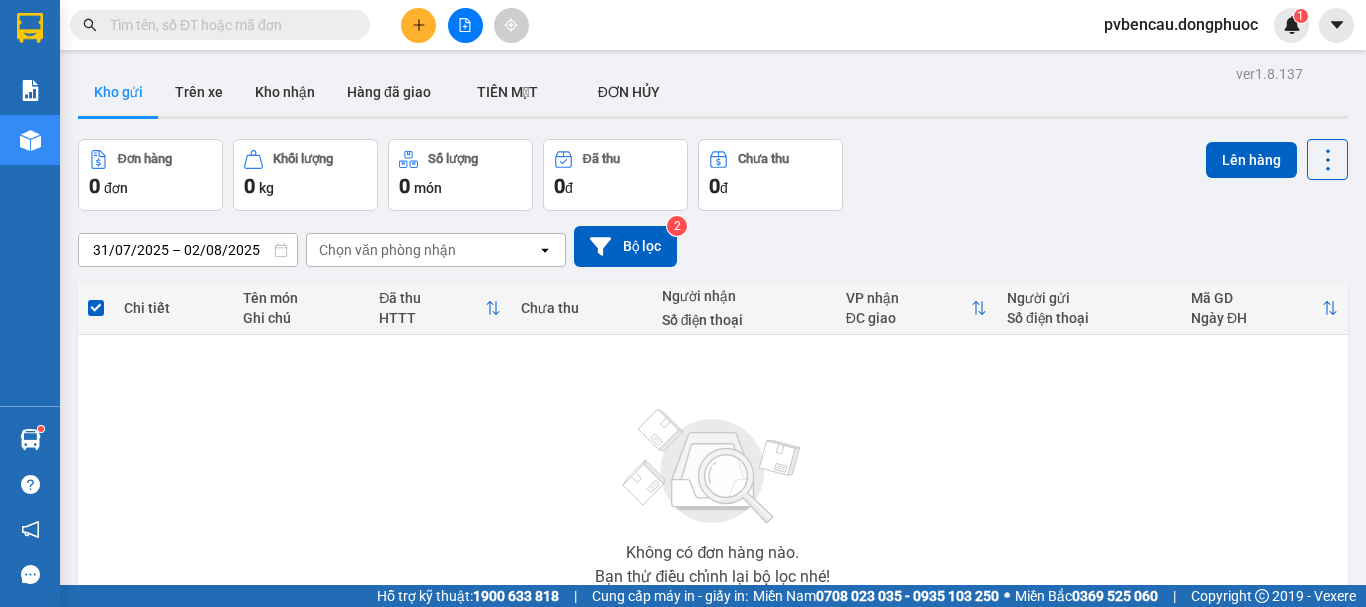 scroll, scrollTop: 0, scrollLeft: 0, axis: both 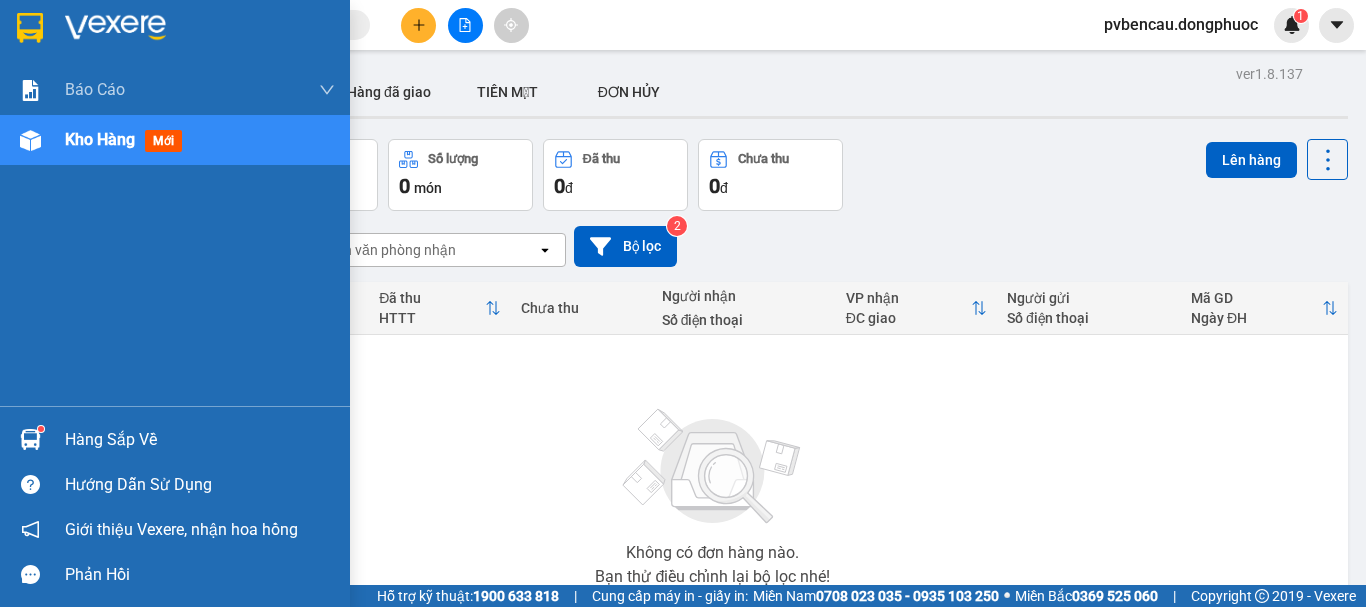 click at bounding box center (30, 439) 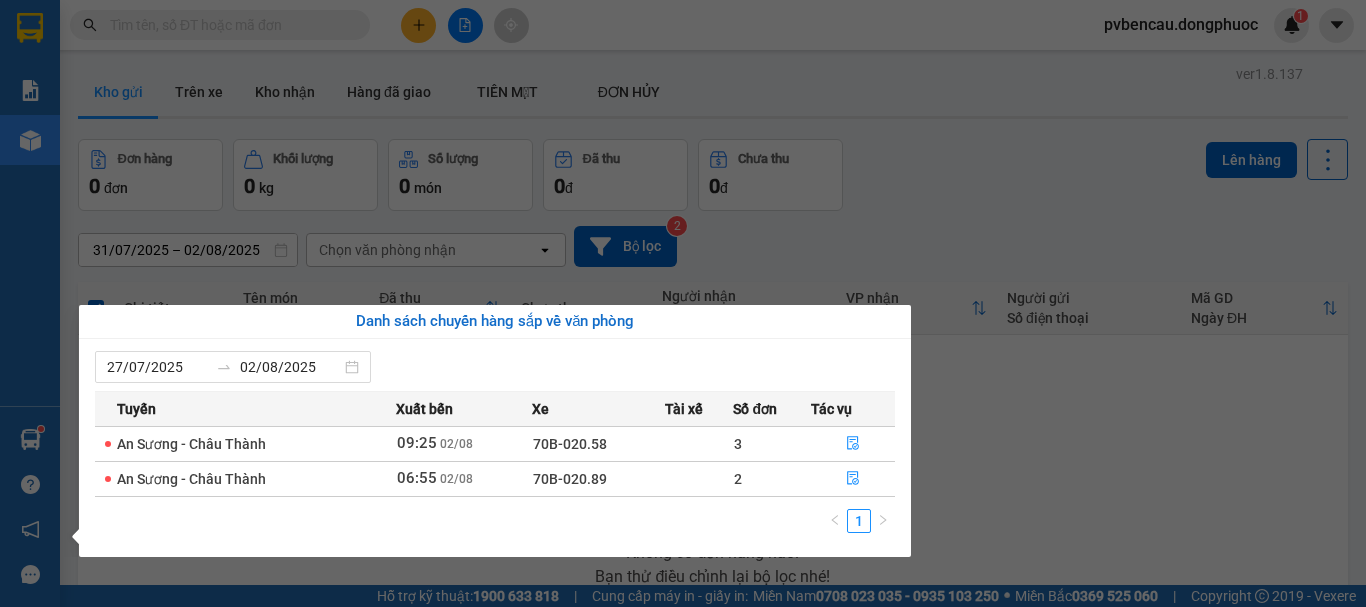 click on "Kết quả tìm kiếm ( 0 )  Bộ lọc  No Data pvbencau.dongphuoc 1     Báo cáo Mẫu 1: Báo cáo dòng tiền  Mẫu 1: Báo cáo dòng tiền theo nhân viên Mẫu 1: Báo cáo dòng tiền theo nhân viên (VP) Mẫu 2: Doanh số tạo đơn theo Văn phòng, nhân viên - Trạm     Kho hàng mới Hàng sắp về Hướng dẫn sử dụng Giới thiệu Vexere, nhận hoa hồng Phản hồi Phần mềm hỗ trợ bạn tốt chứ? ver  1.8.137 Kho gửi Trên xe Kho nhận Hàng đã giao TIỀN MẶT  ĐƠN HỦY Đơn hàng 0 đơn Khối lượng 0 kg Số lượng 0 món Đã thu 0  đ Chưa thu 0  đ Lên hàng [DATE] – [DATE] Press the down arrow key to interact with the calendar and select a date. Press the escape button to close the calendar. Selected date range is from [DATE] to [DATE]. Chọn văn phòng nhận open Bộ lọc 2 Chi tiết Tên món Ghi chú Đã thu HTTT Chưa thu Người nhận Số điện thoại VP nhận ĐC giao Người gửi Mã GD |" at bounding box center [683, 303] 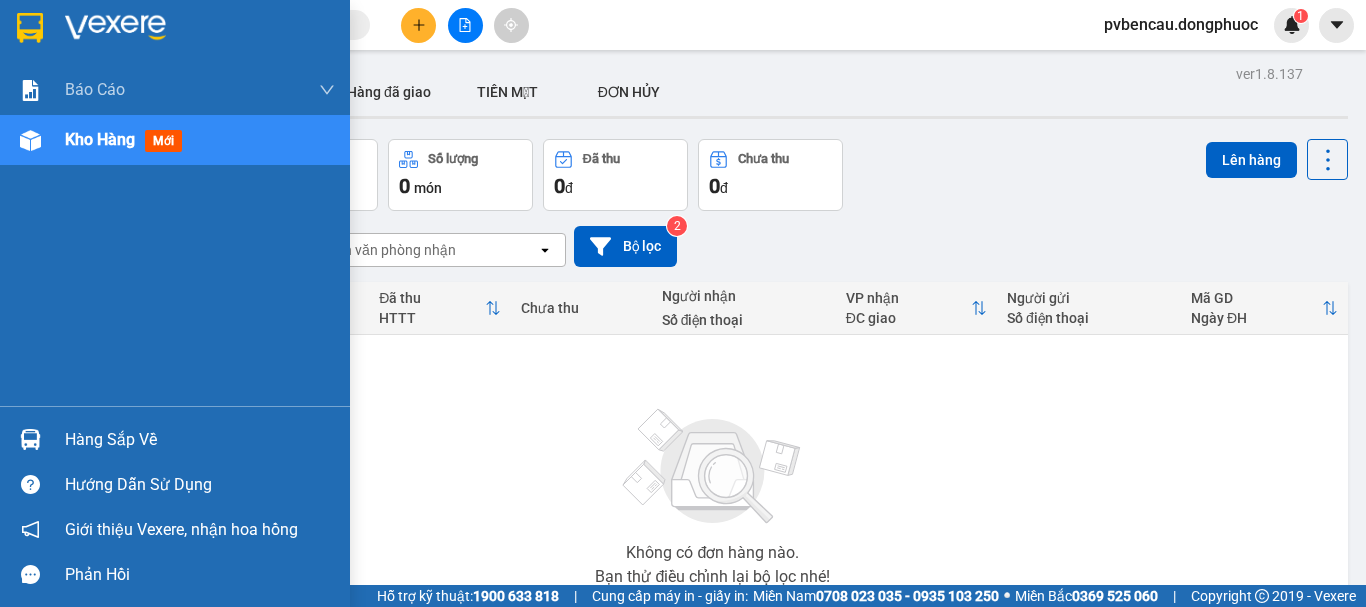 click at bounding box center [30, 439] 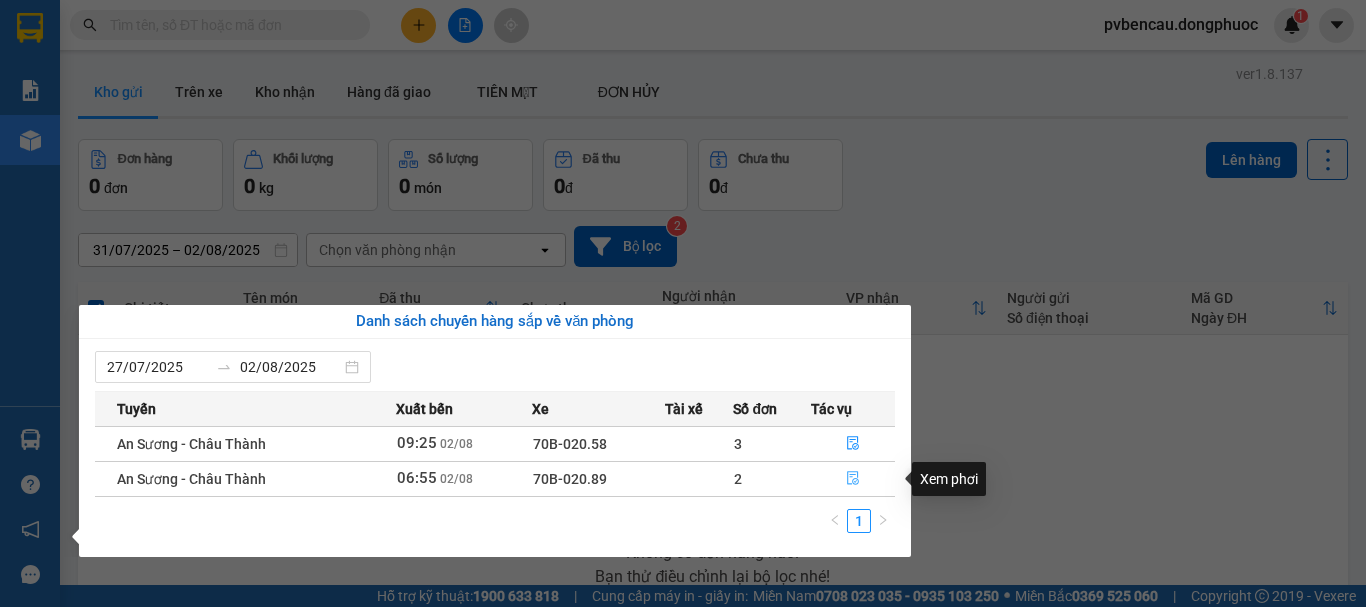 click 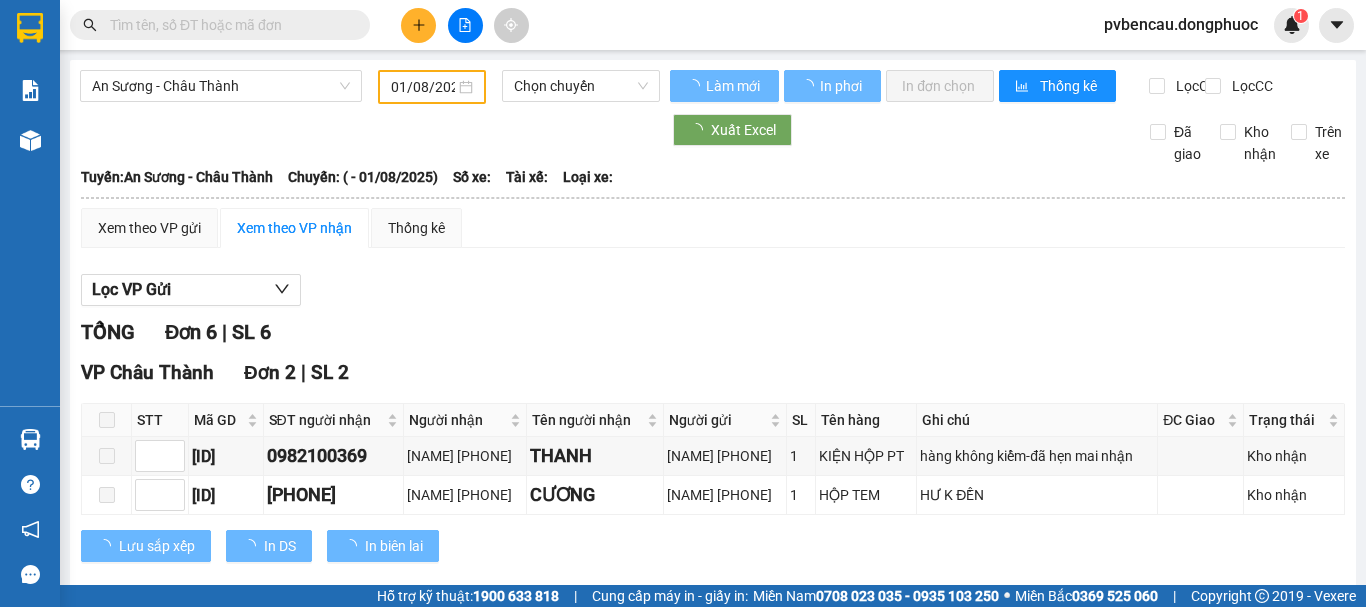 type on "02/08/2025" 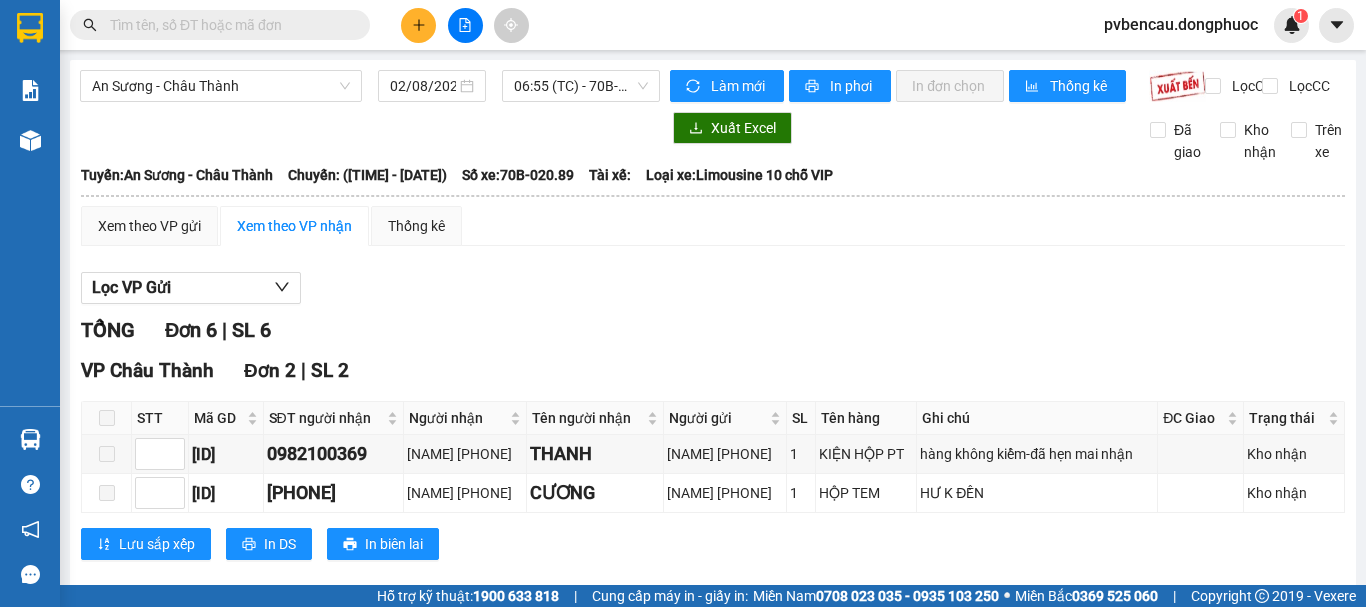 scroll, scrollTop: 300, scrollLeft: 0, axis: vertical 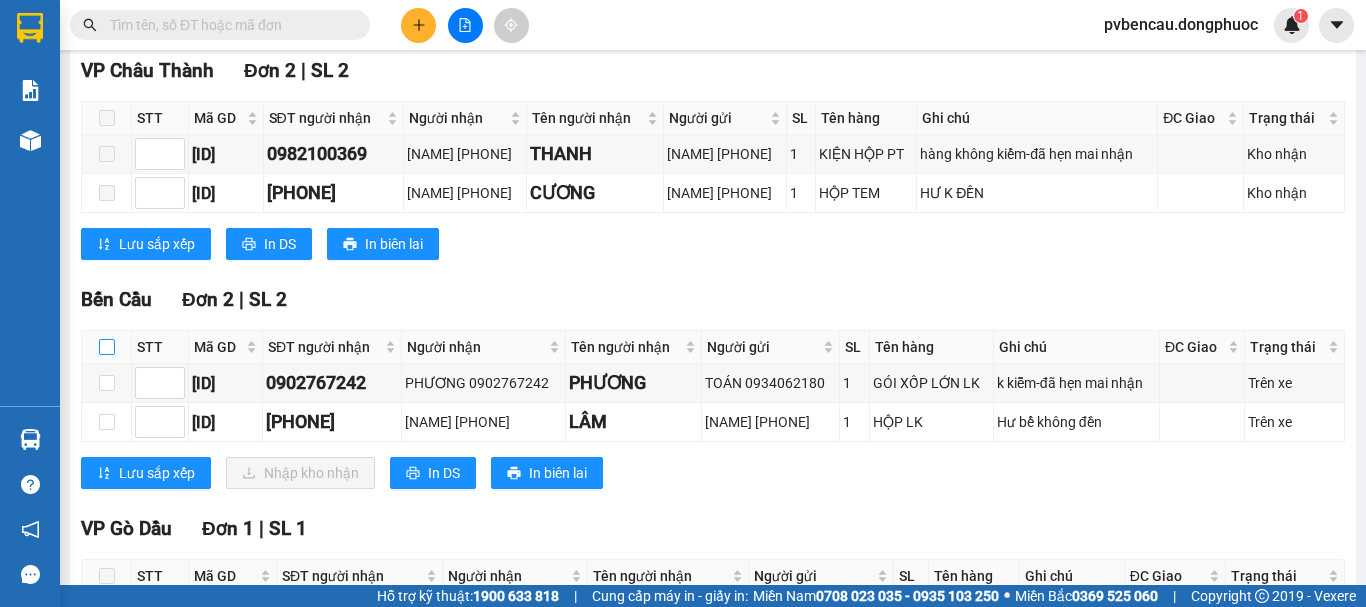 click at bounding box center (107, 347) 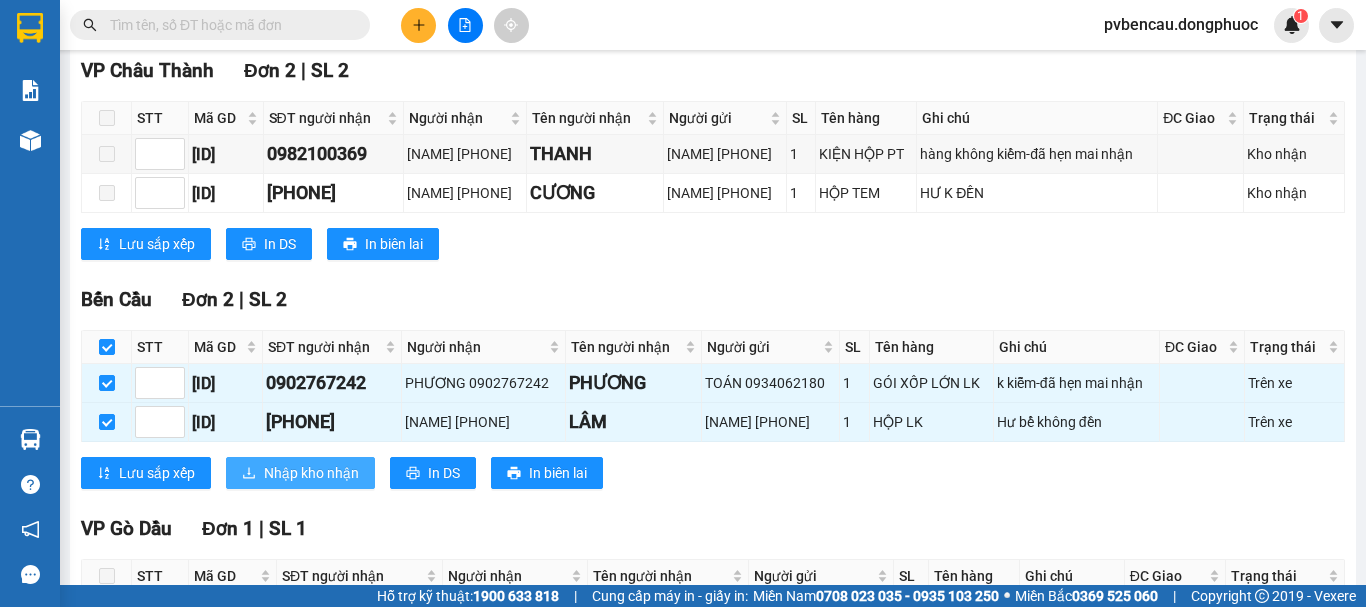 click on "Nhập kho nhận" at bounding box center (311, 473) 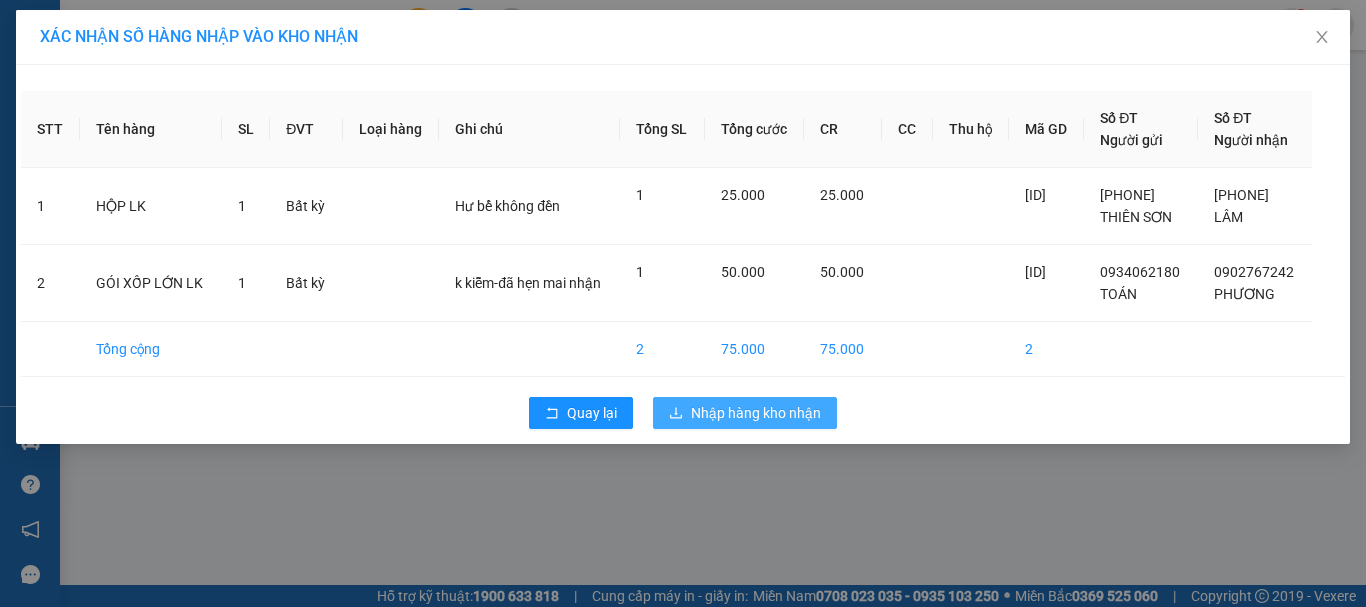 click on "Nhập hàng kho nhận" at bounding box center [756, 413] 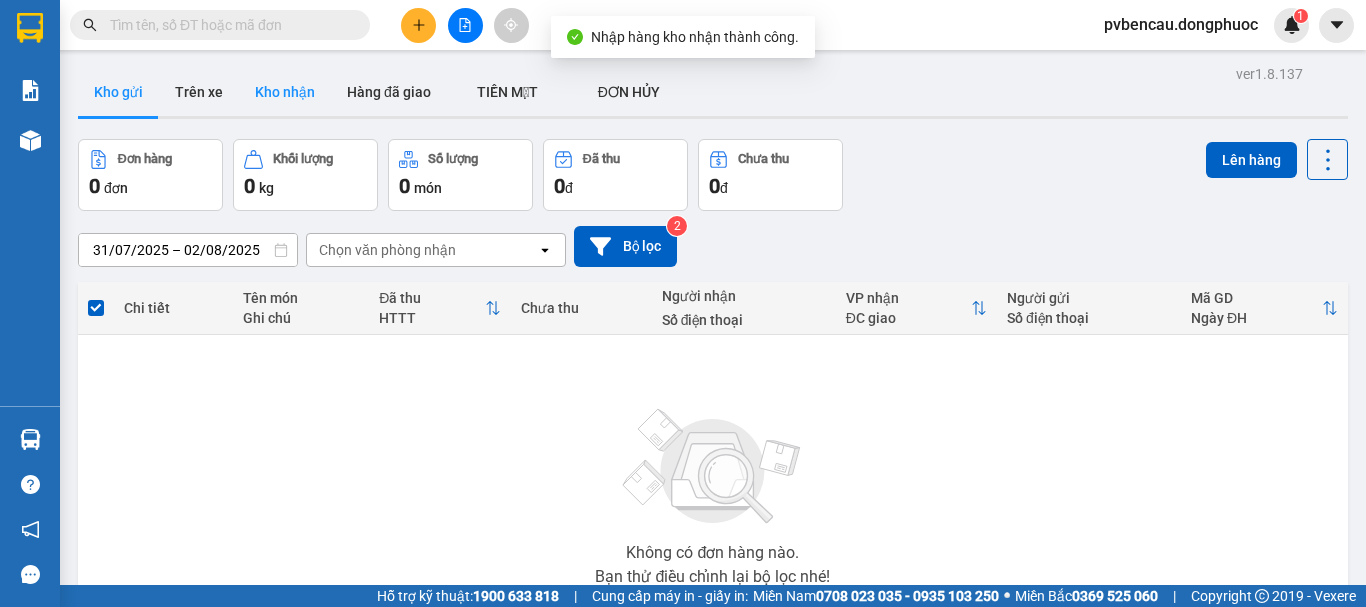 click on "Kho nhận" at bounding box center [285, 92] 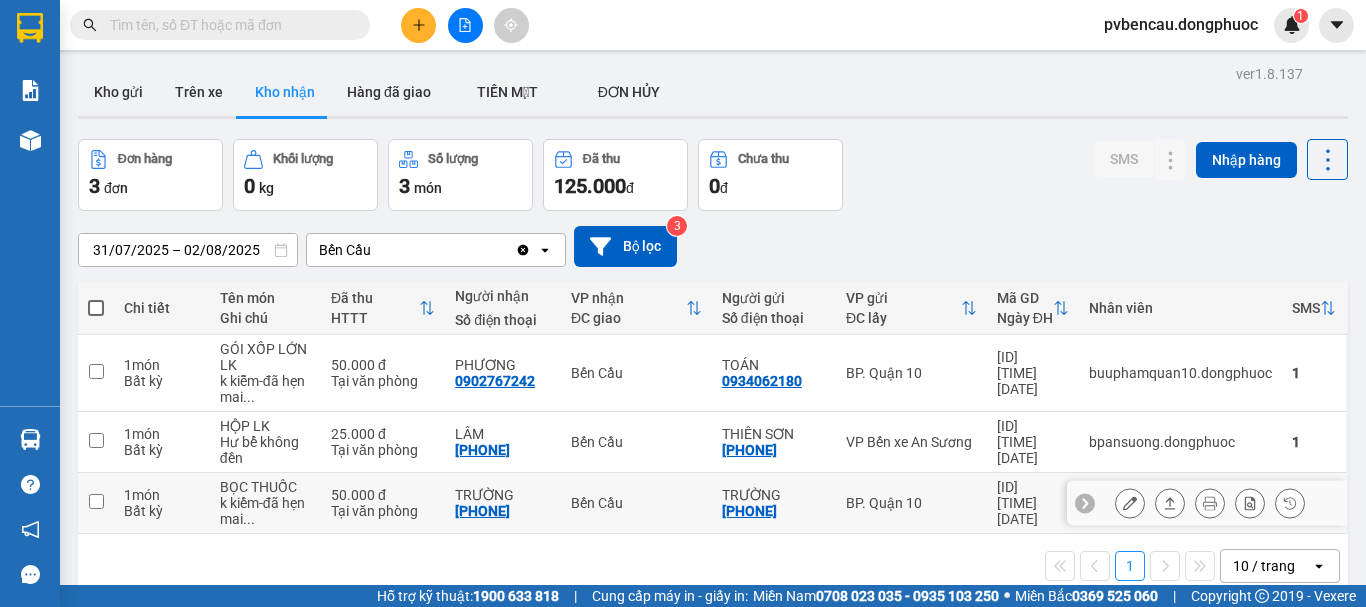 click on "k kiểm-đã hẹn  mai ..." at bounding box center [265, 511] 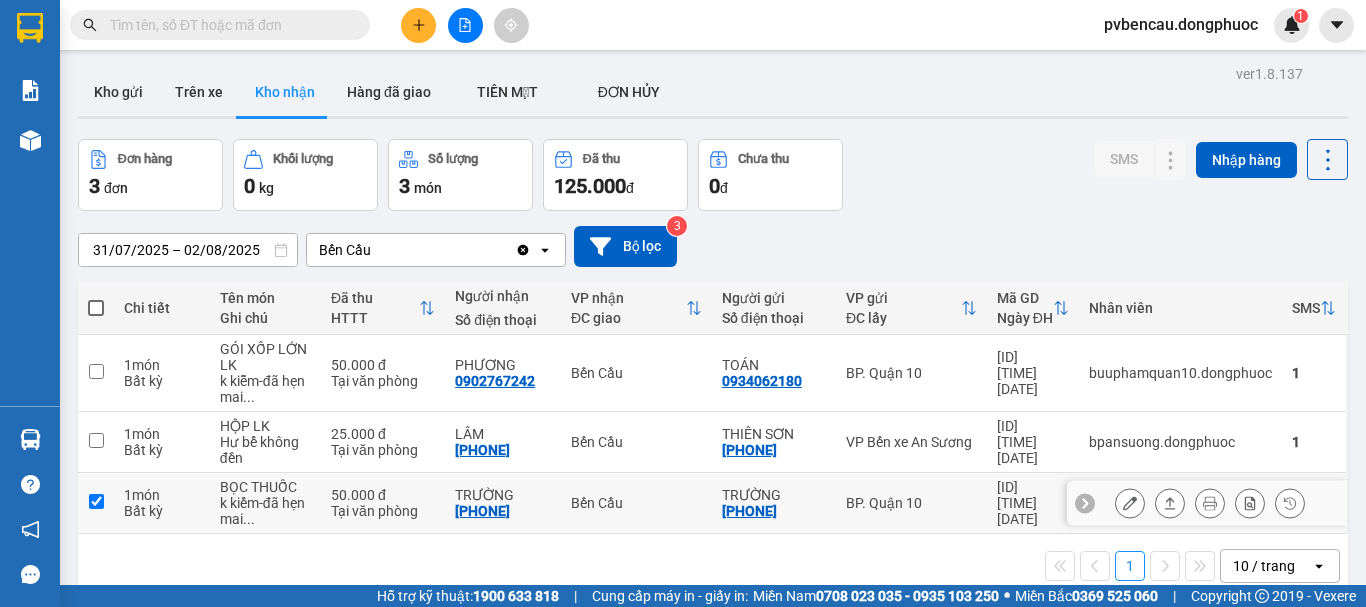 checkbox on "true" 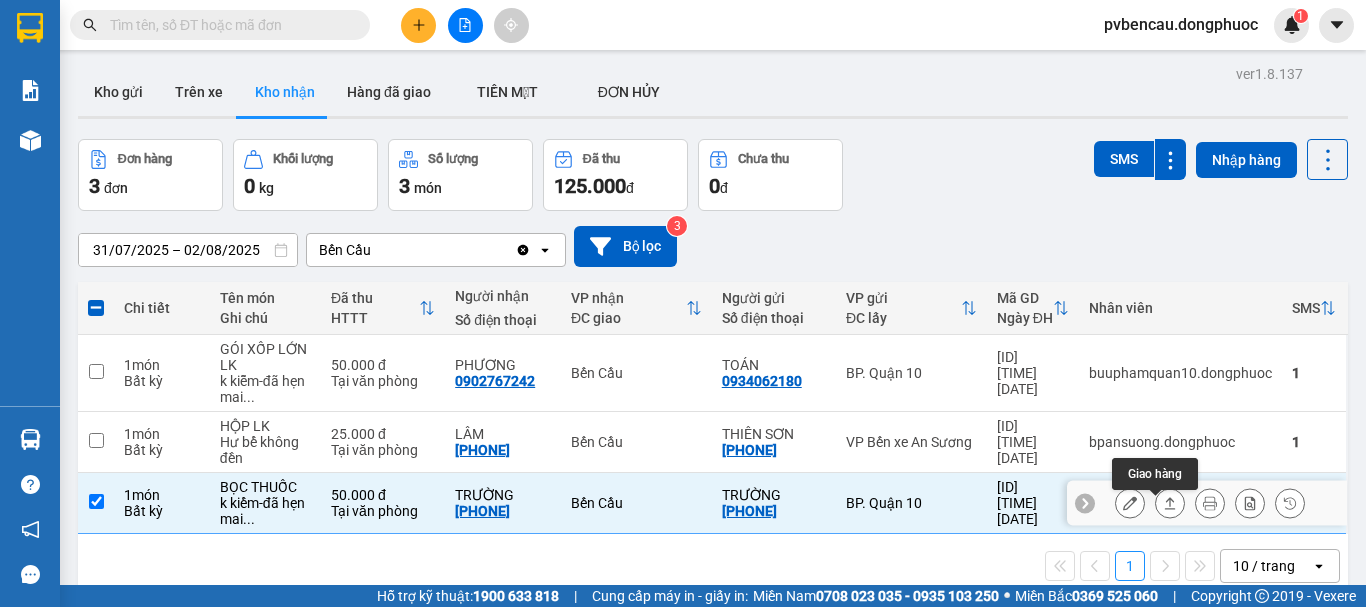 click at bounding box center (1170, 503) 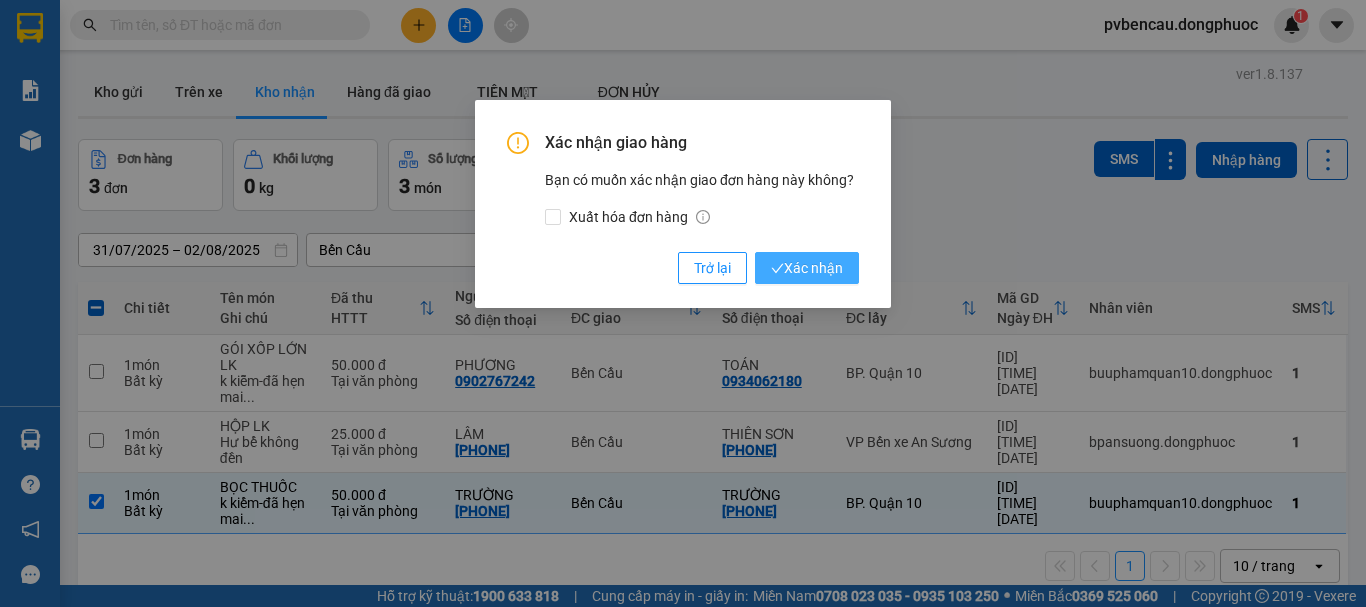 click on "Xác nhận" at bounding box center (807, 268) 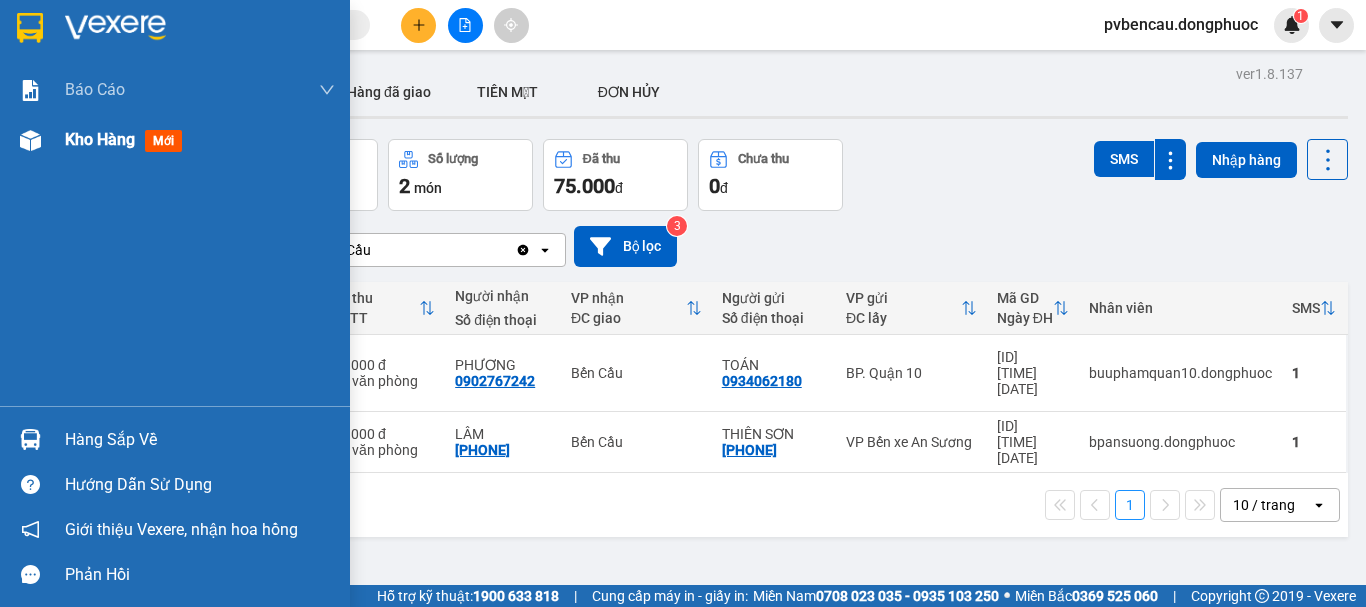 click at bounding box center (30, 140) 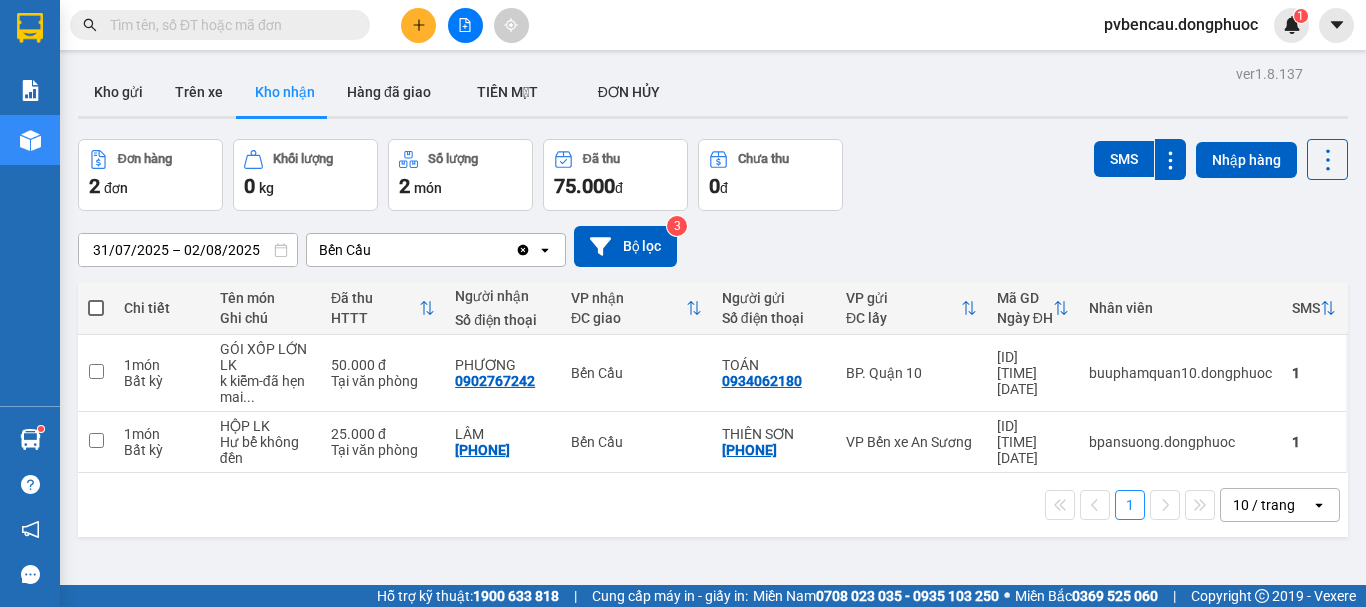 click on "1 10 / trang open" at bounding box center (713, 505) 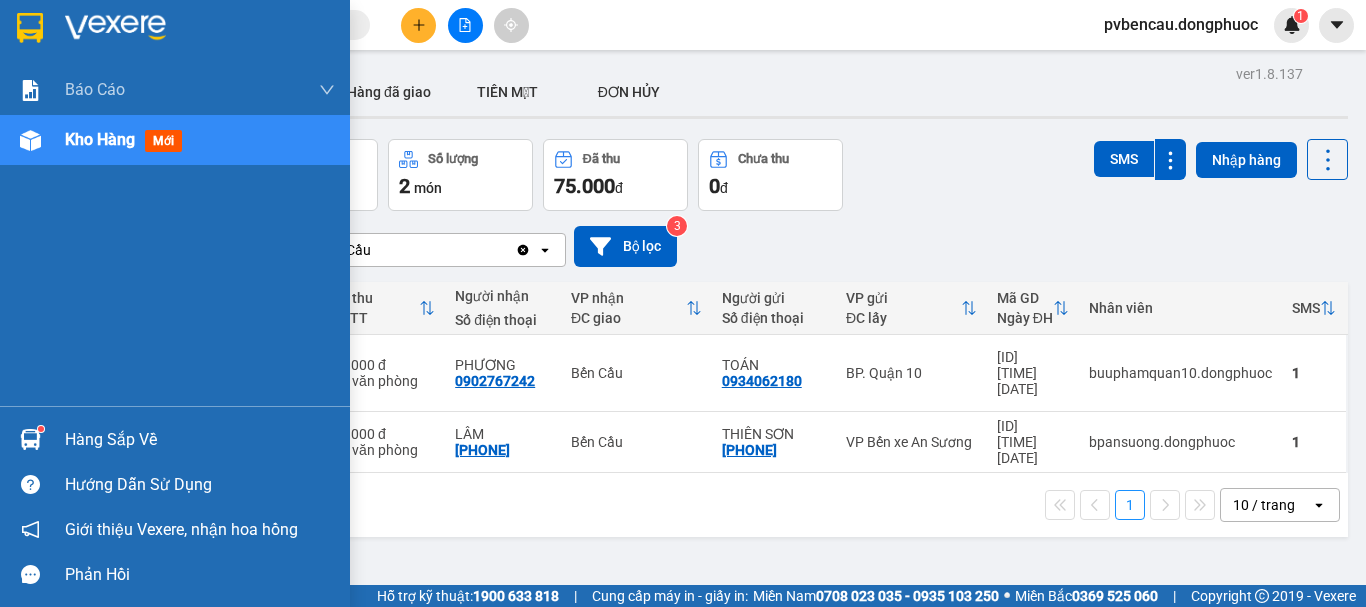 click at bounding box center [30, 439] 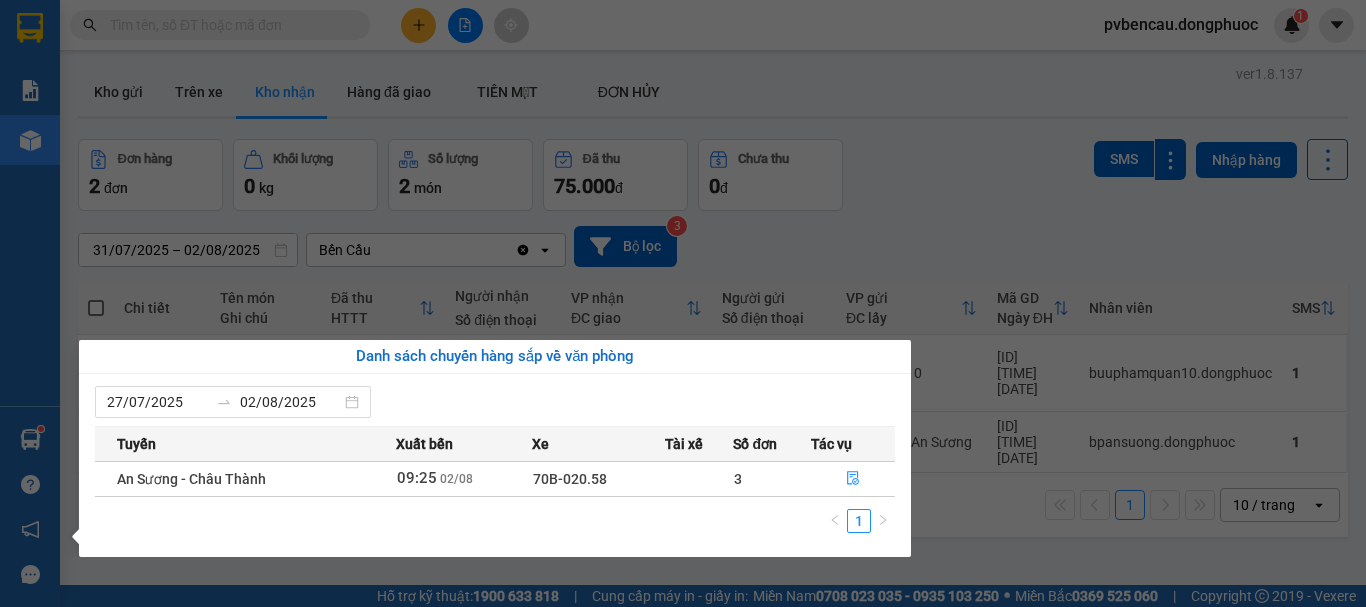 click on "Kết quả tìm kiếm ( 0 )  Bộ lọc  No Data pvbencau.dongphuoc 1     Báo cáo Mẫu 1: Báo cáo dòng tiền  Mẫu 1: Báo cáo dòng tiền theo nhân viên Mẫu 1: Báo cáo dòng tiền theo nhân viên (VP) Mẫu 2: Doanh số tạo đơn theo Văn phòng, nhân viên - Trạm     Kho hàng mới Hàng sắp về Hướng dẫn sử dụng Giới thiệu Vexere, nhận hoa hồng Phản hồi Phần mềm hỗ trợ bạn tốt chứ? ver  1.8.137 Kho gửi Trên xe Kho nhận Hàng đã giao TIỀN MẶT  ĐƠN HỦY Đơn hàng 2 đơn Khối lượng 0 kg Số lượng 2 món Đã thu 75.000  đ Chưa thu 0  đ SMS Nhập hàng [DATE] – [DATE] Press the down arrow key to interact with the calendar and select a date. Press the escape button to close the calendar. Selected date range is from [DATE] to [DATE]. Bến Cầu Clear value open Bộ lọc 3 Chi tiết Tên món Ghi chú Đã thu HTTT Người nhận Số điện thoại VP nhận ĐC giao Người gửi VP gửi 1" at bounding box center [683, 303] 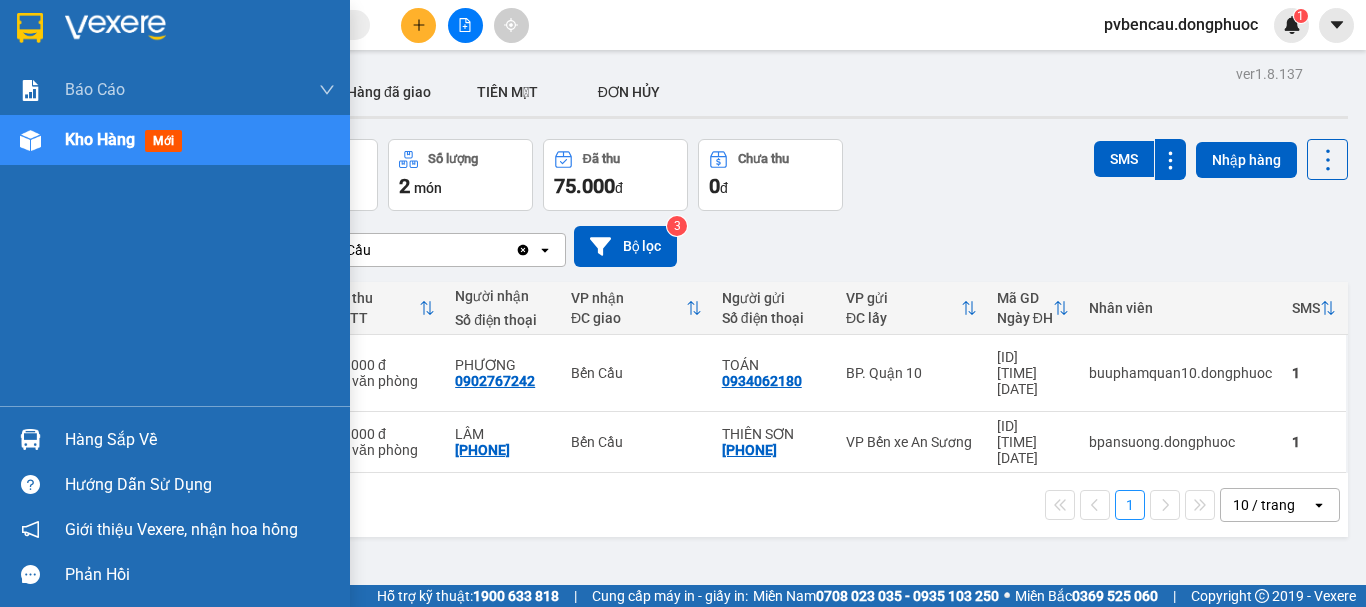 click at bounding box center [30, 439] 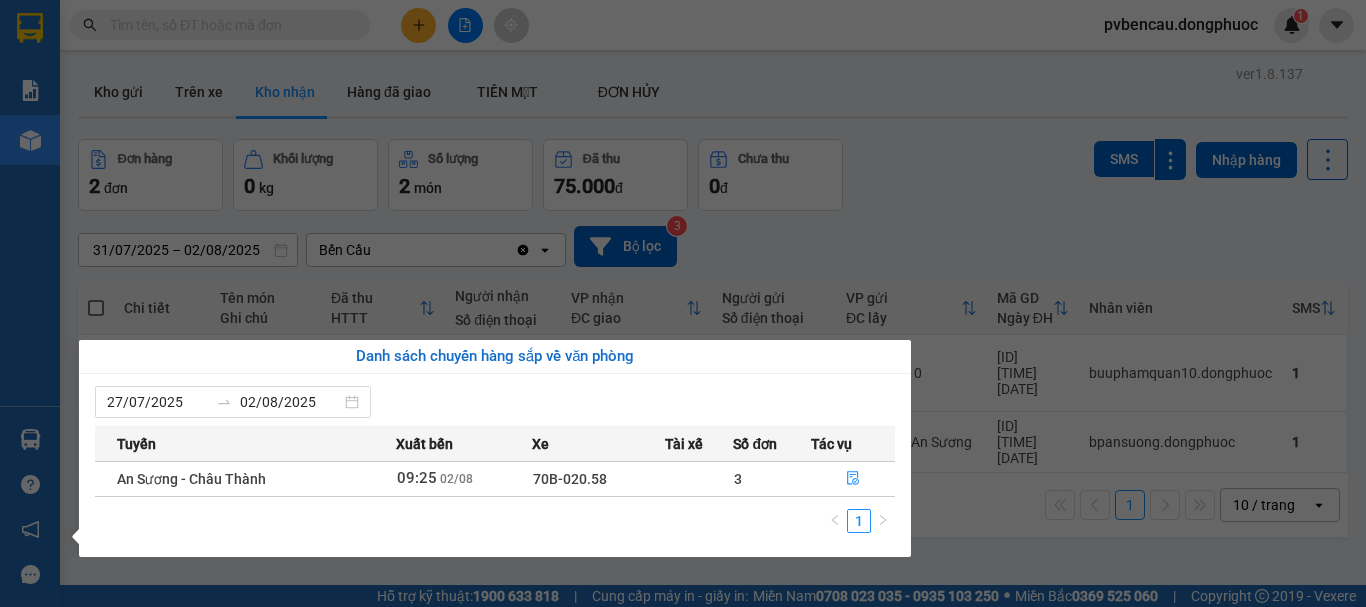click on "Báo cáo Mẫu 1: Báo cáo dòng tiền  Mẫu 1: Báo cáo dòng tiền theo nhân viên Mẫu 1: Báo cáo dòng tiền theo nhân viên (VP) Mẫu 2: Doanh số tạo đơn theo Văn phòng, nhân viên - Trạm     Kho hàng mới Hàng sắp về Hướng dẫn sử dụng Giới thiệu Vexere, nhận hoa hồng Phản hồi Phần mềm hỗ trợ bạn tốt chứ?" at bounding box center (30, 303) 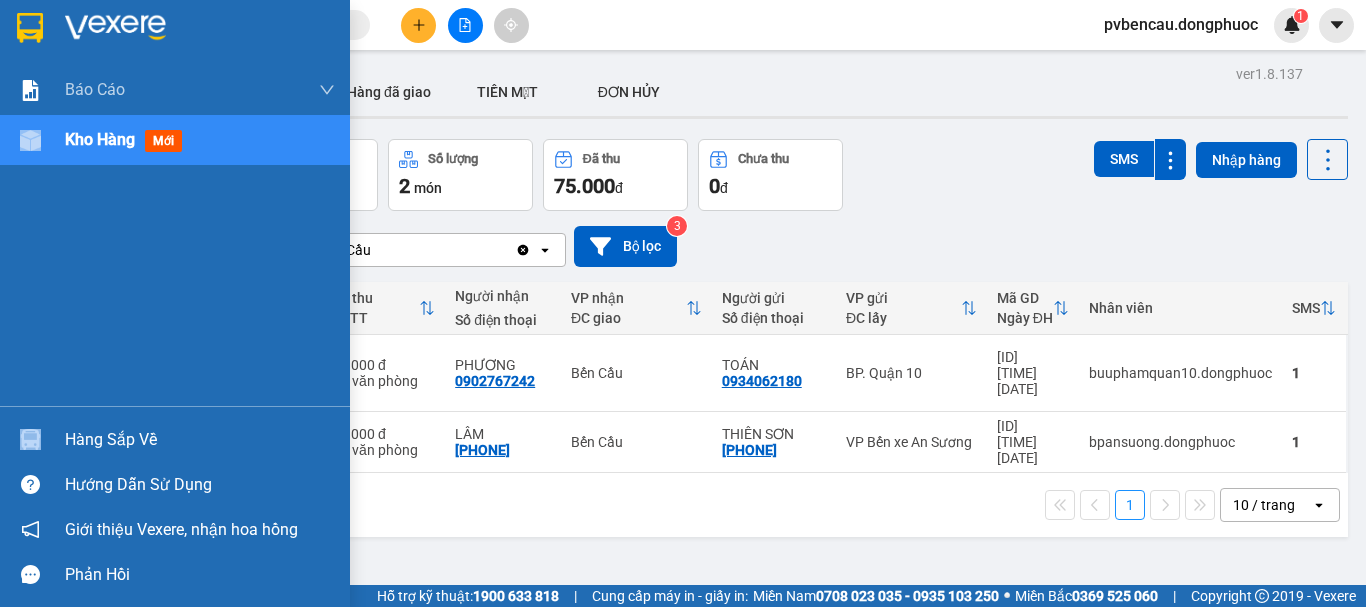 click on "Kho hàng mới" at bounding box center [175, 140] 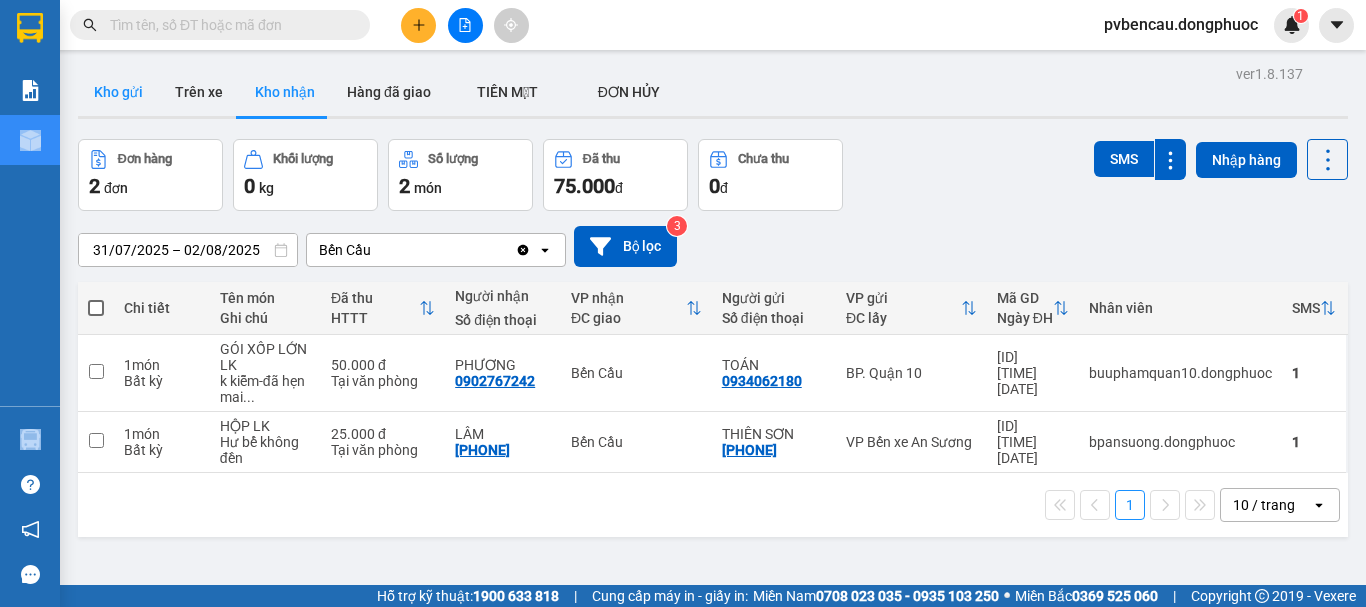 click on "Kho gửi" at bounding box center [118, 92] 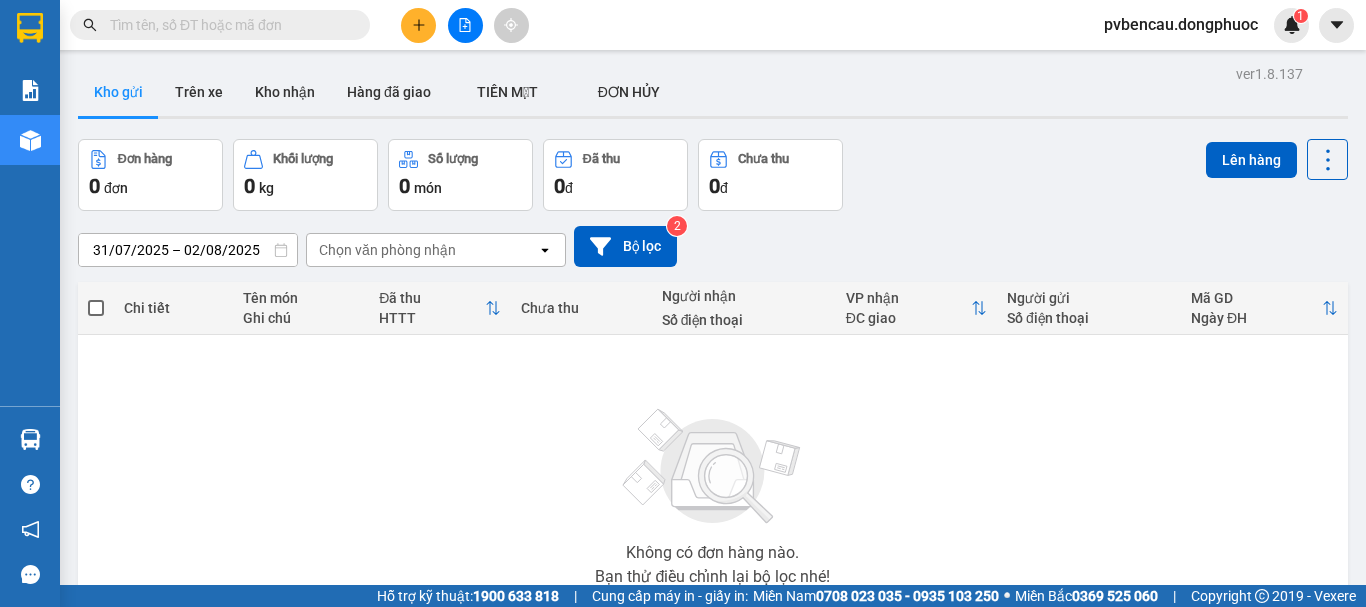 drag, startPoint x: 63, startPoint y: 140, endPoint x: 45, endPoint y: 136, distance: 18.439089 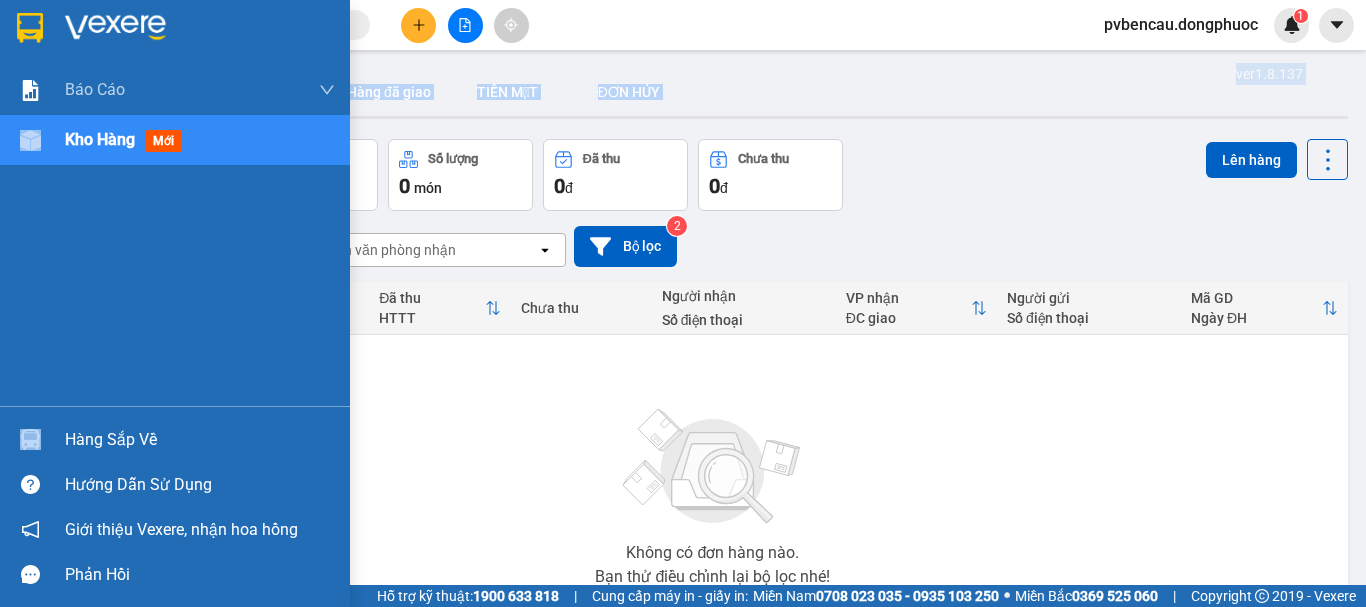 click at bounding box center (30, 140) 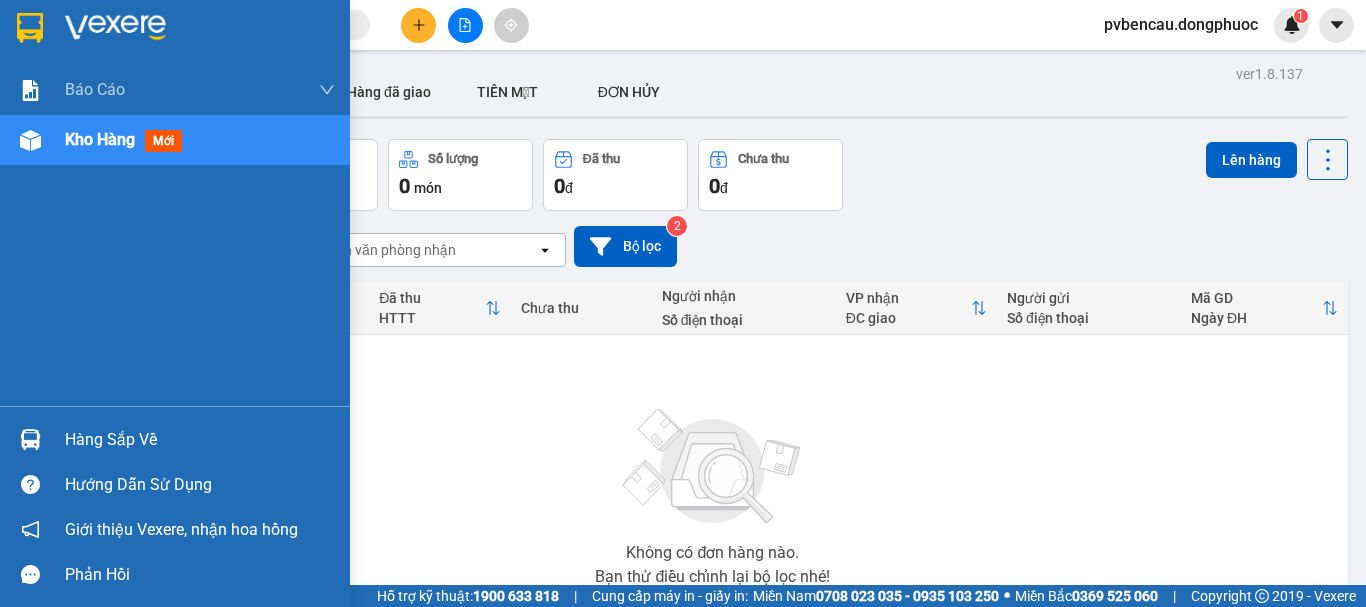 click on "Hàng sắp về" at bounding box center [175, 439] 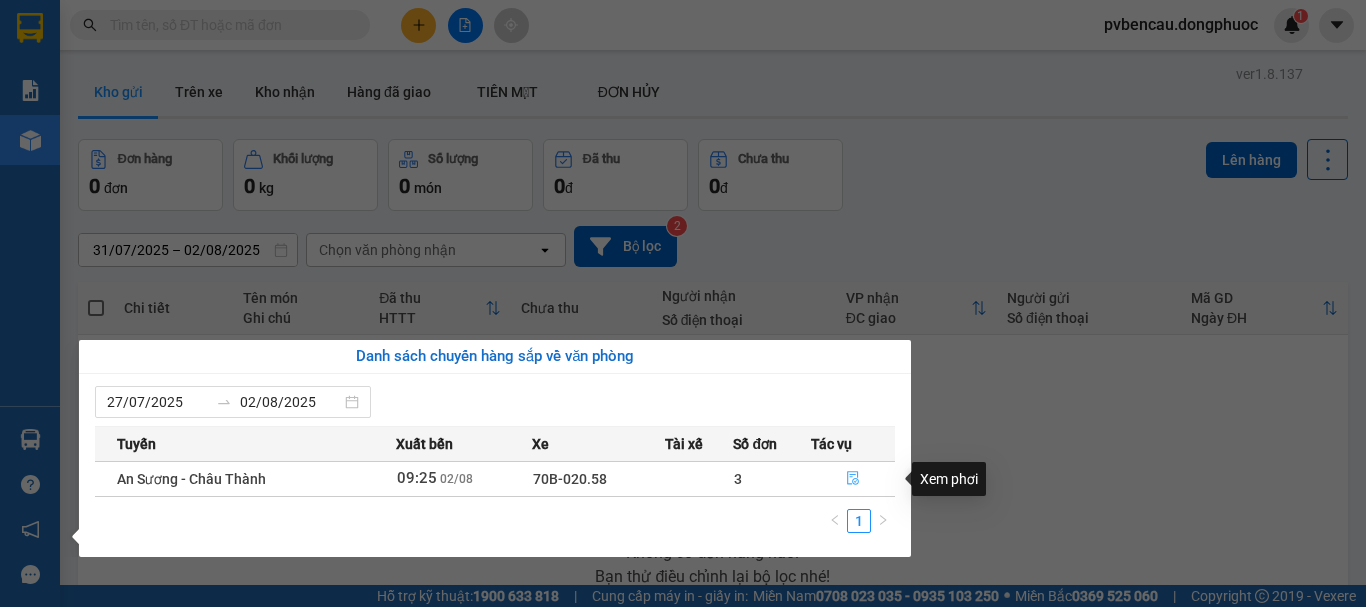 click 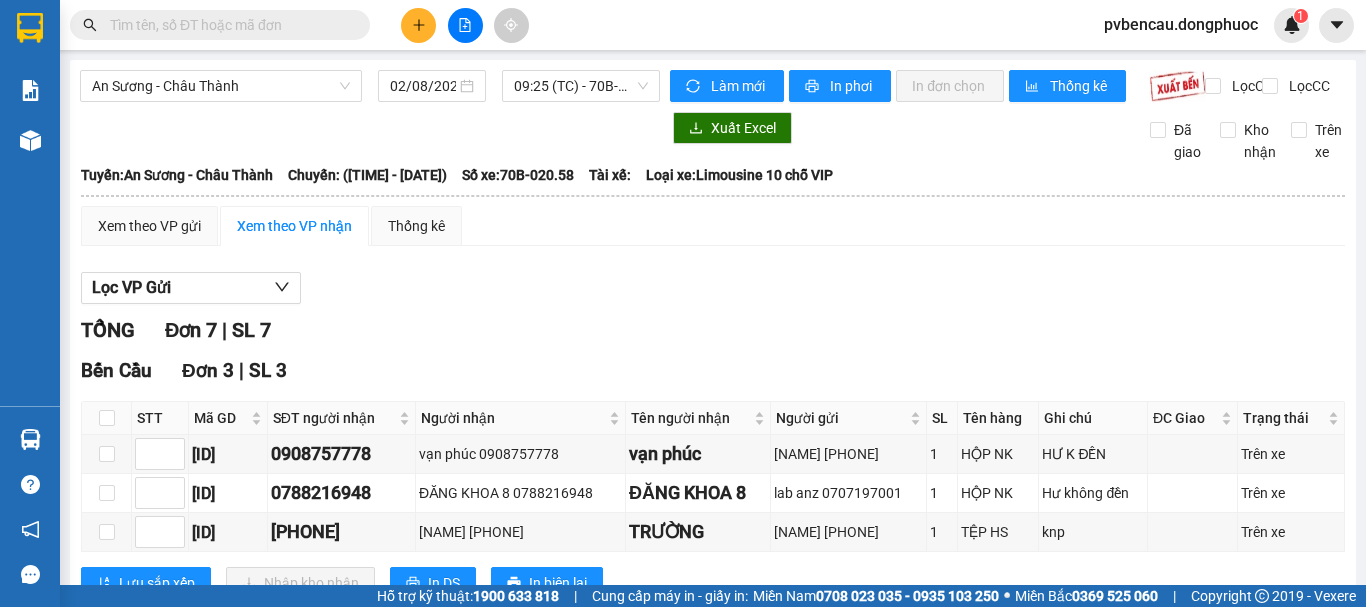 scroll, scrollTop: 300, scrollLeft: 0, axis: vertical 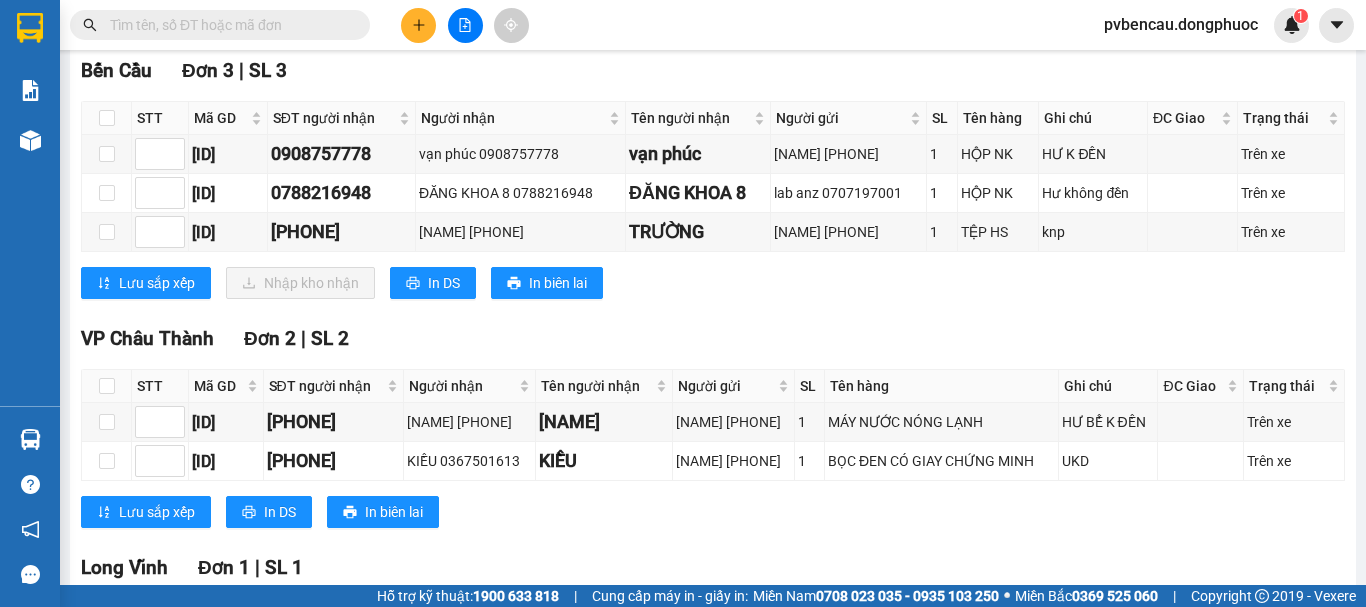 click on "STT" at bounding box center (160, 118) 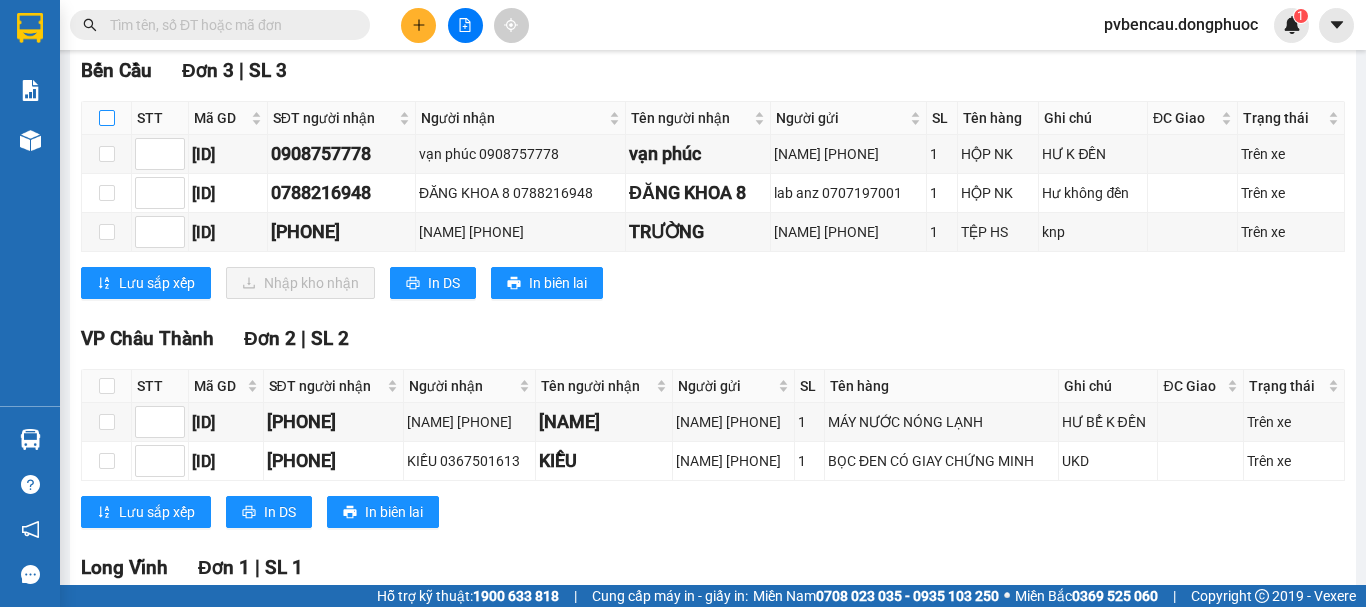 click at bounding box center (107, 118) 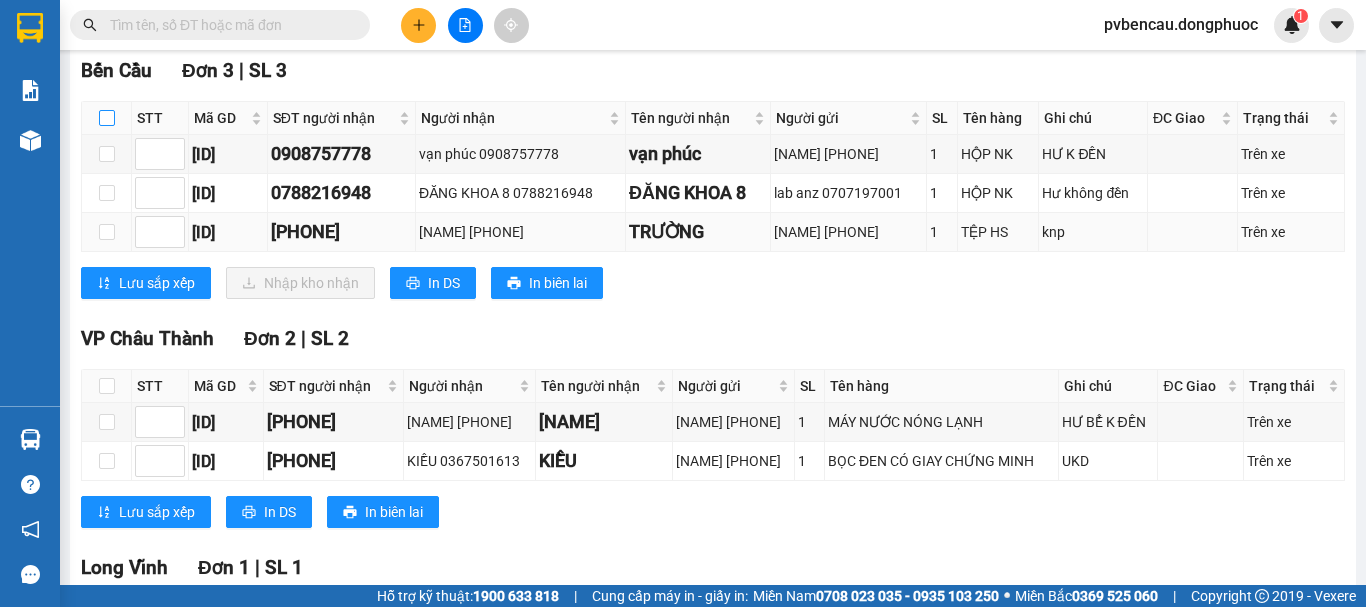 checkbox on "true" 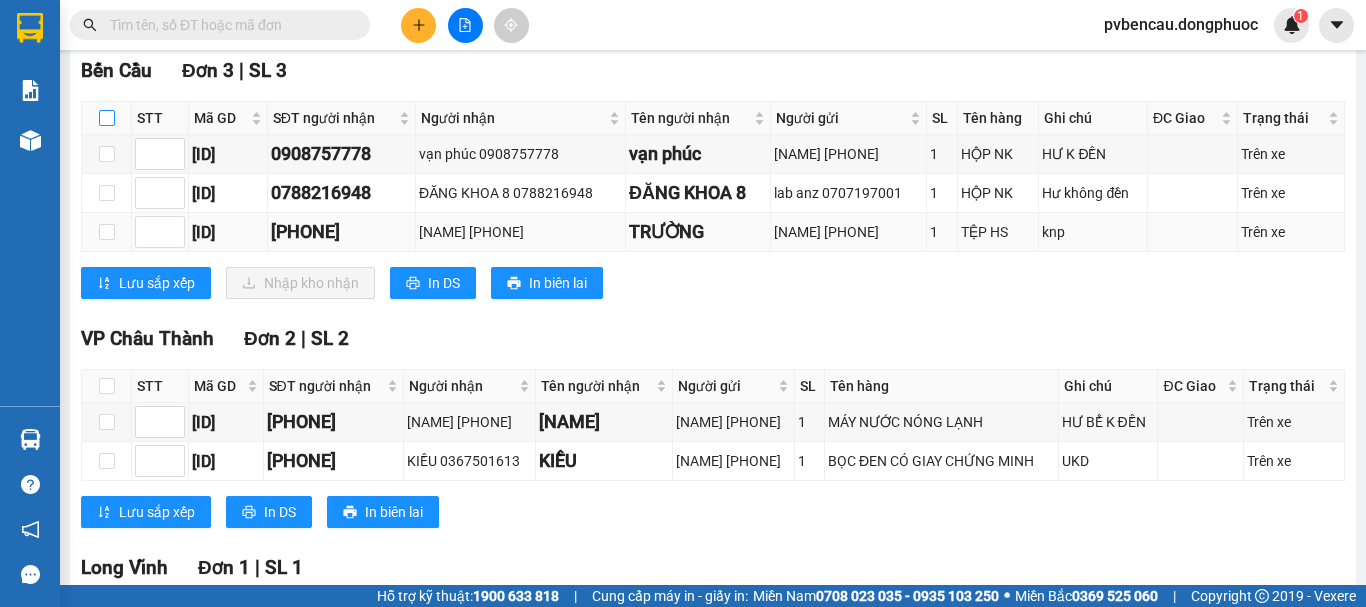 checkbox on "true" 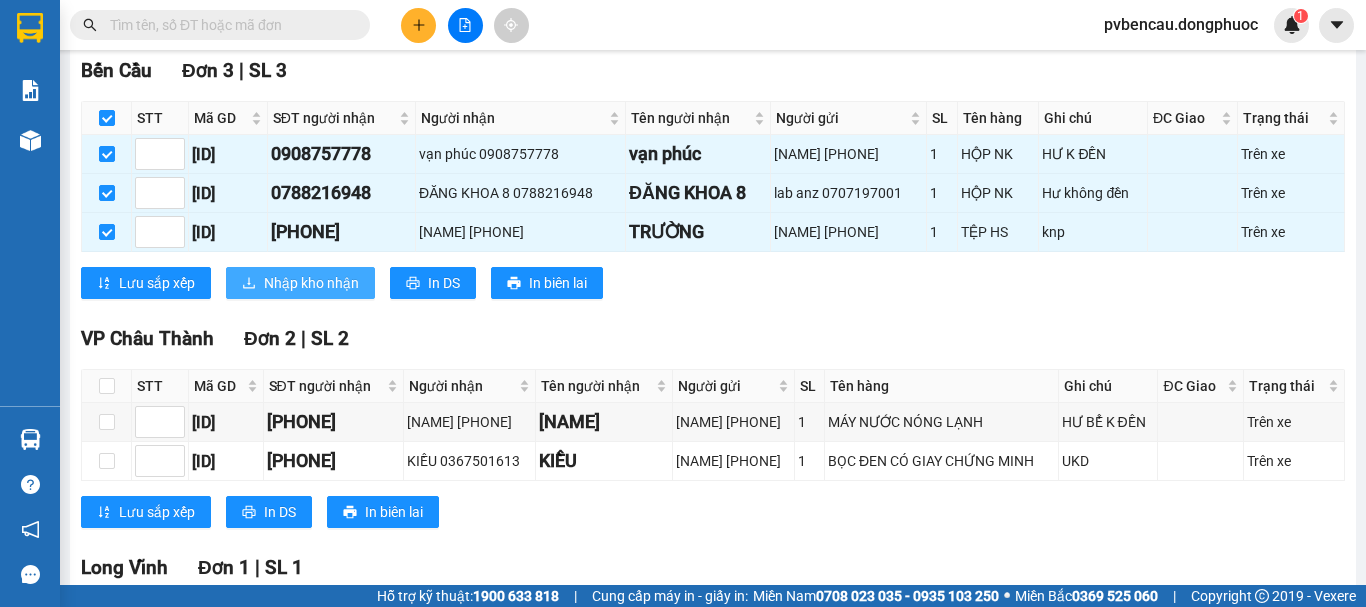 click on "Nhập kho nhận" at bounding box center (311, 283) 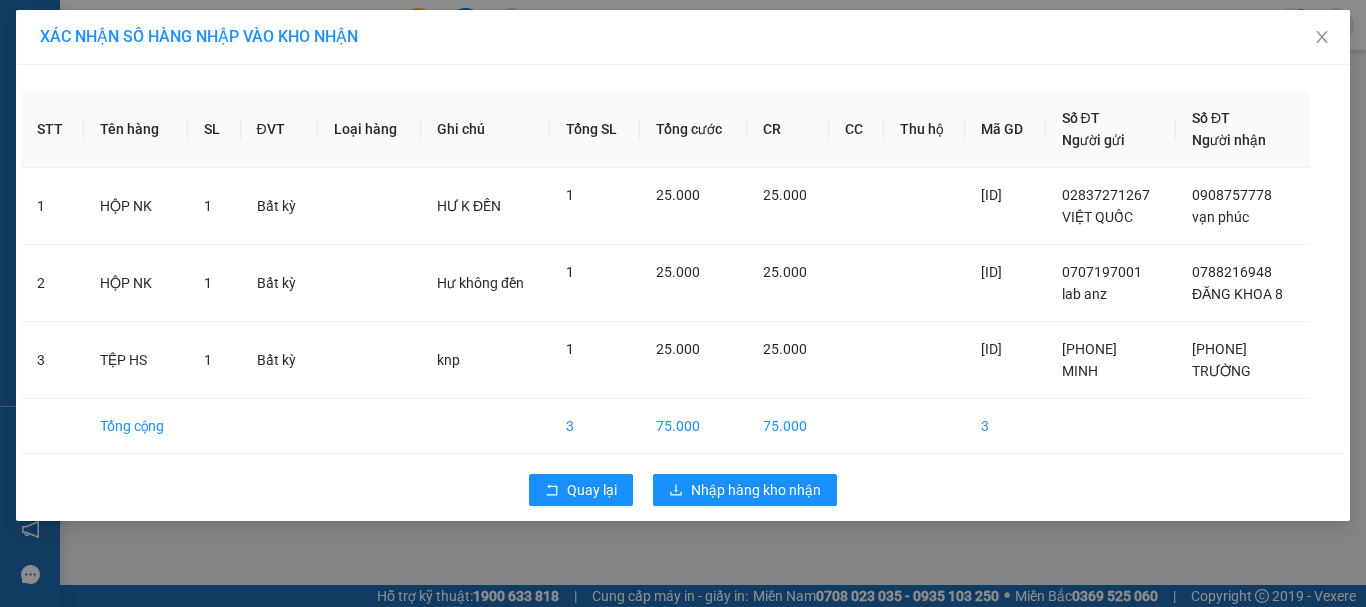 click on "Quay lại Nhập hàng kho nhận" at bounding box center [683, 490] 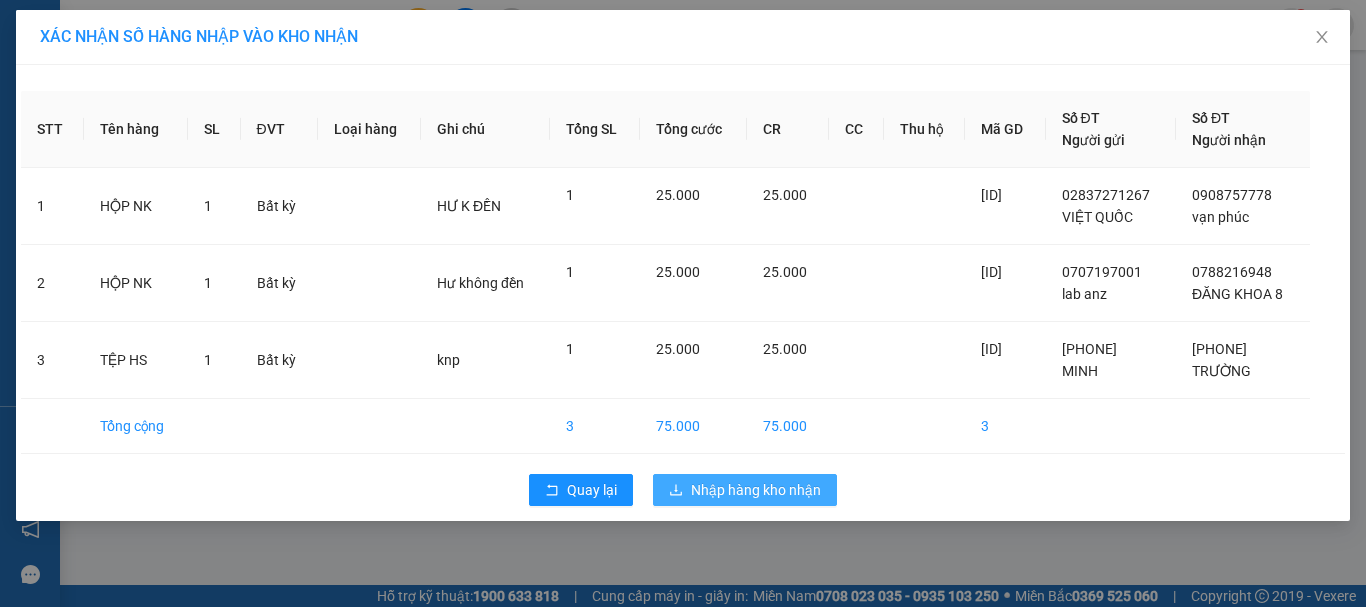 click on "Nhập hàng kho nhận" at bounding box center (756, 490) 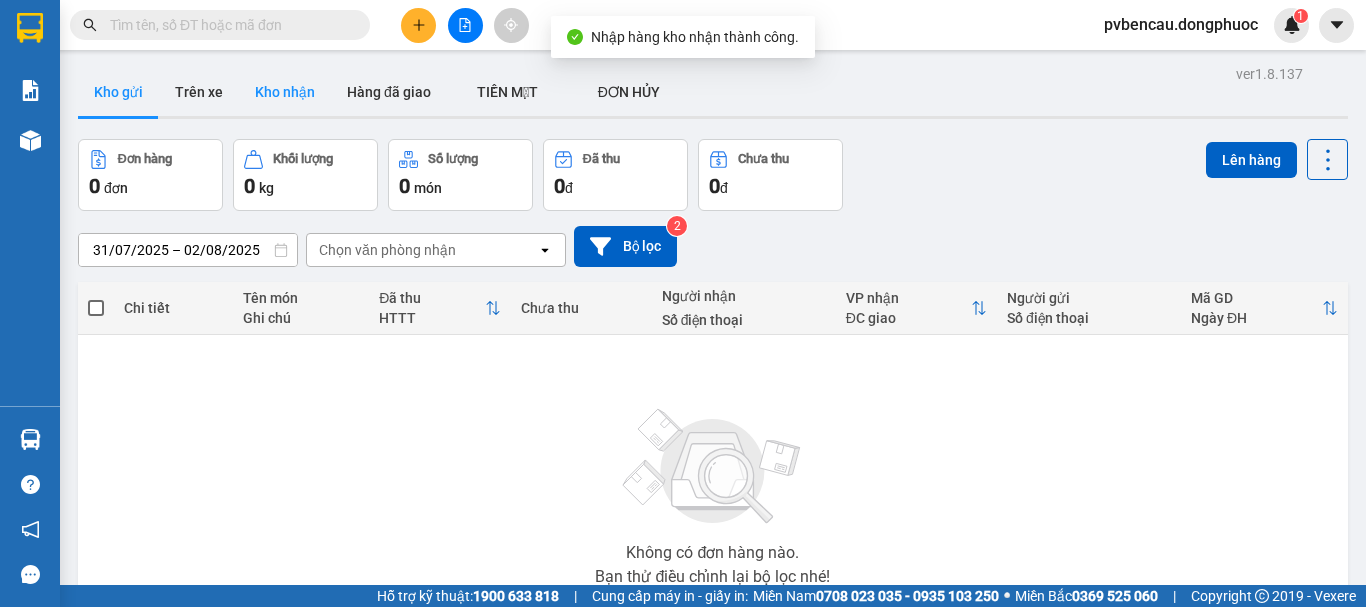click on "Kho nhận" at bounding box center [285, 92] 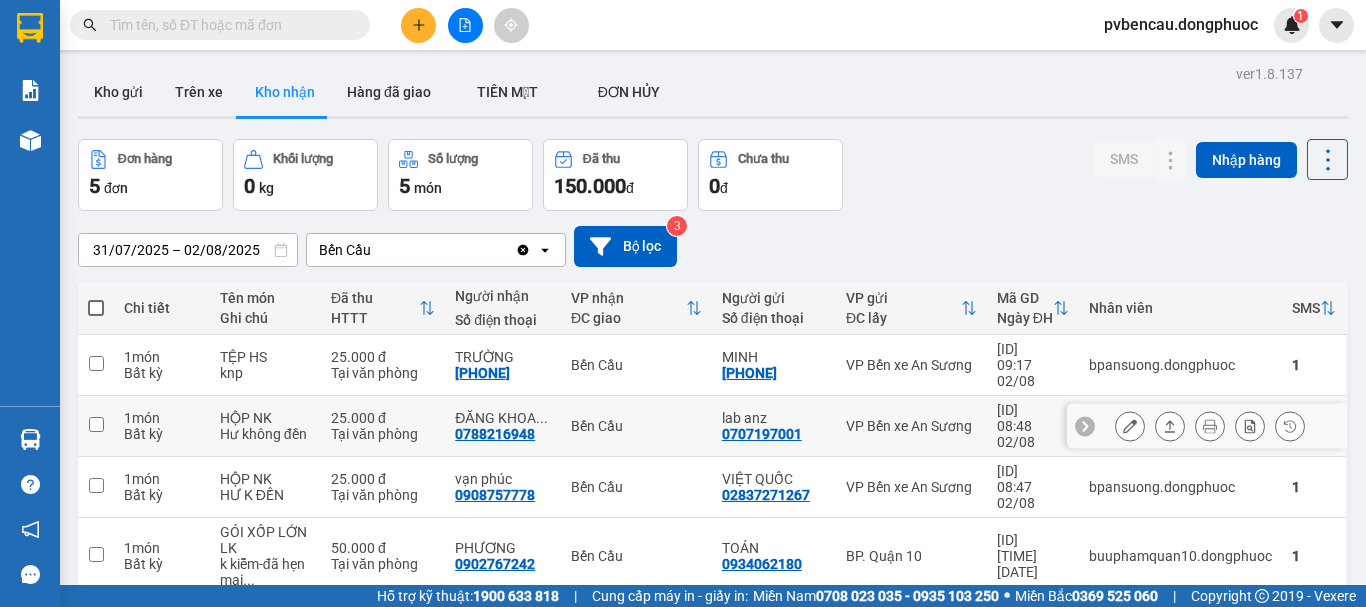 scroll, scrollTop: 121, scrollLeft: 0, axis: vertical 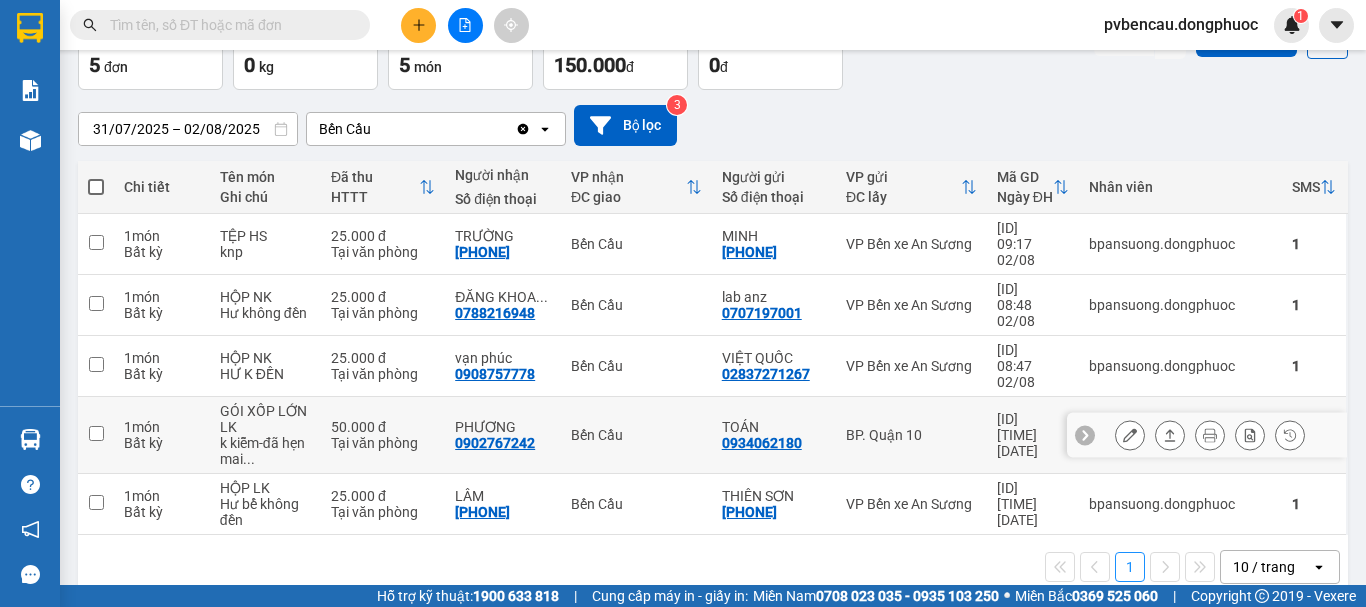 click on "50.000 đ" at bounding box center (383, 427) 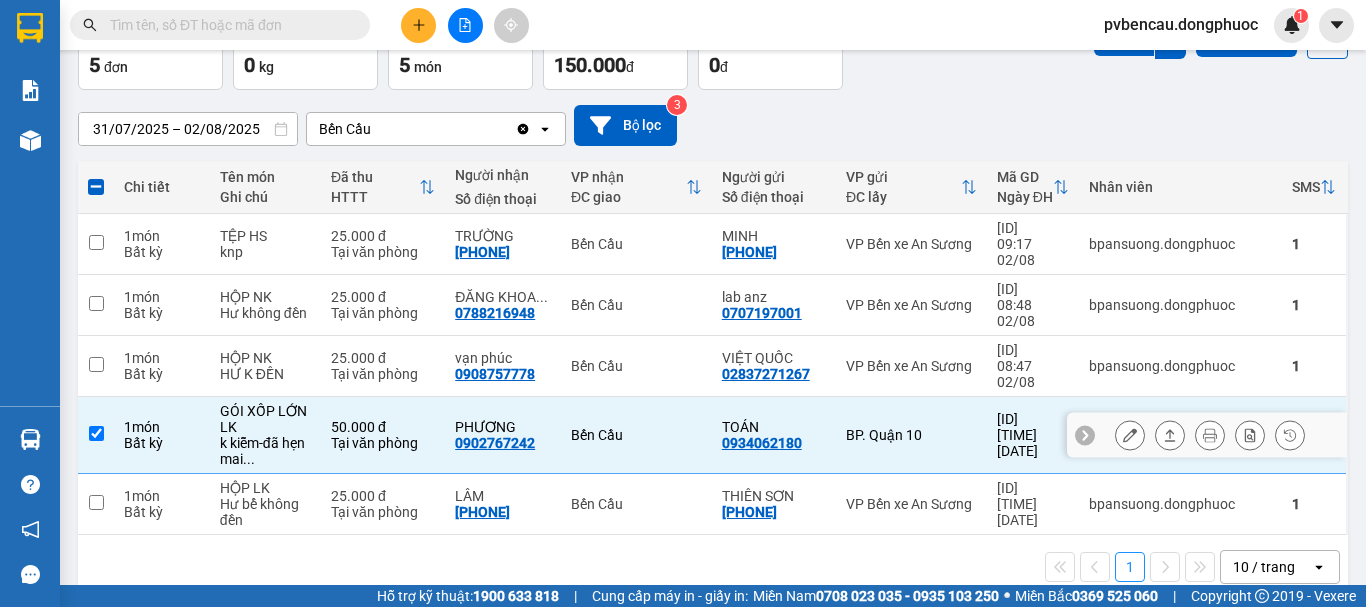click at bounding box center (1170, 435) 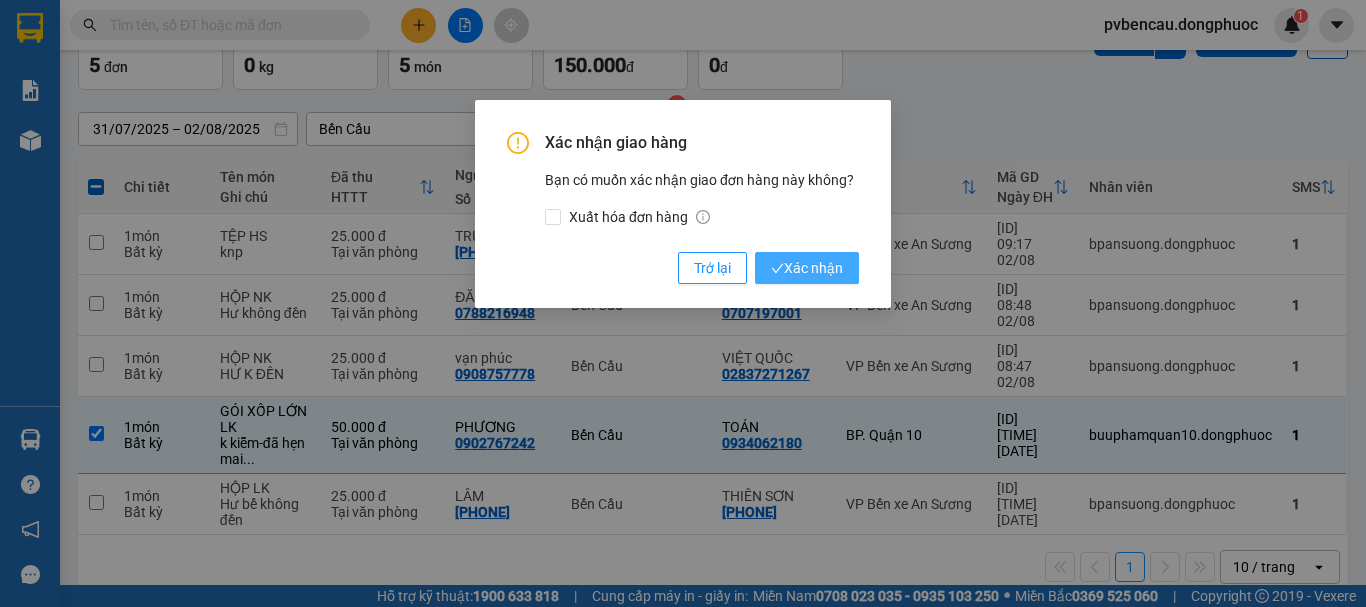 click on "Xác nhận" at bounding box center (807, 268) 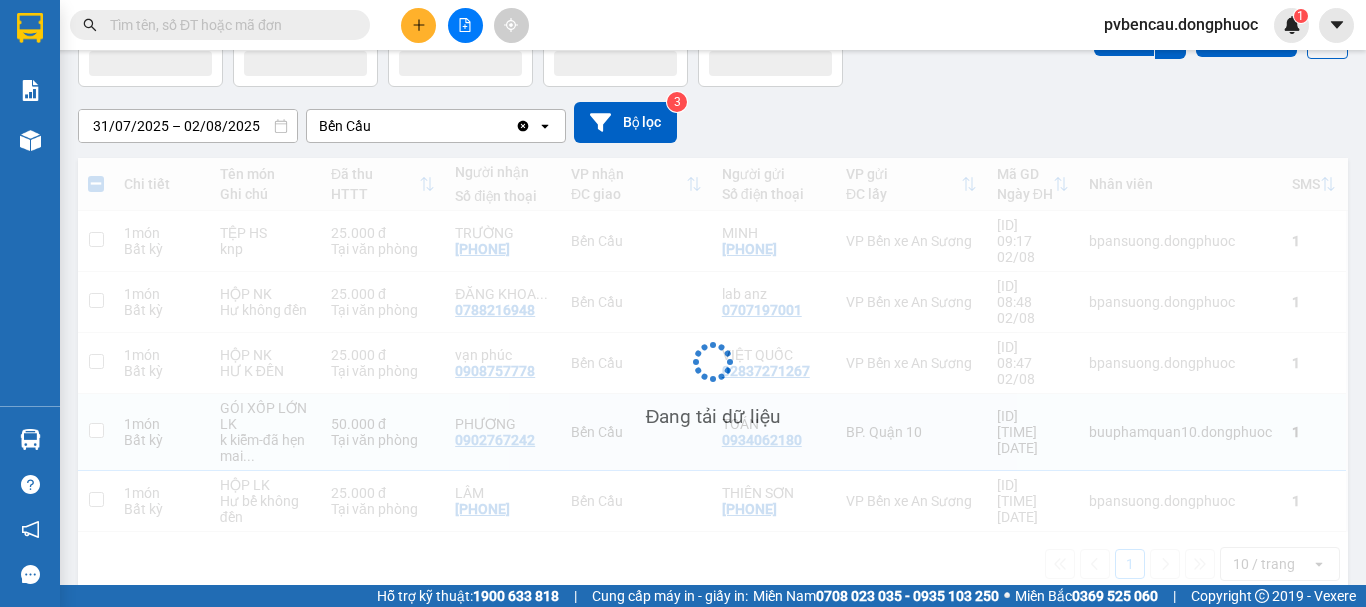 checkbox on "false" 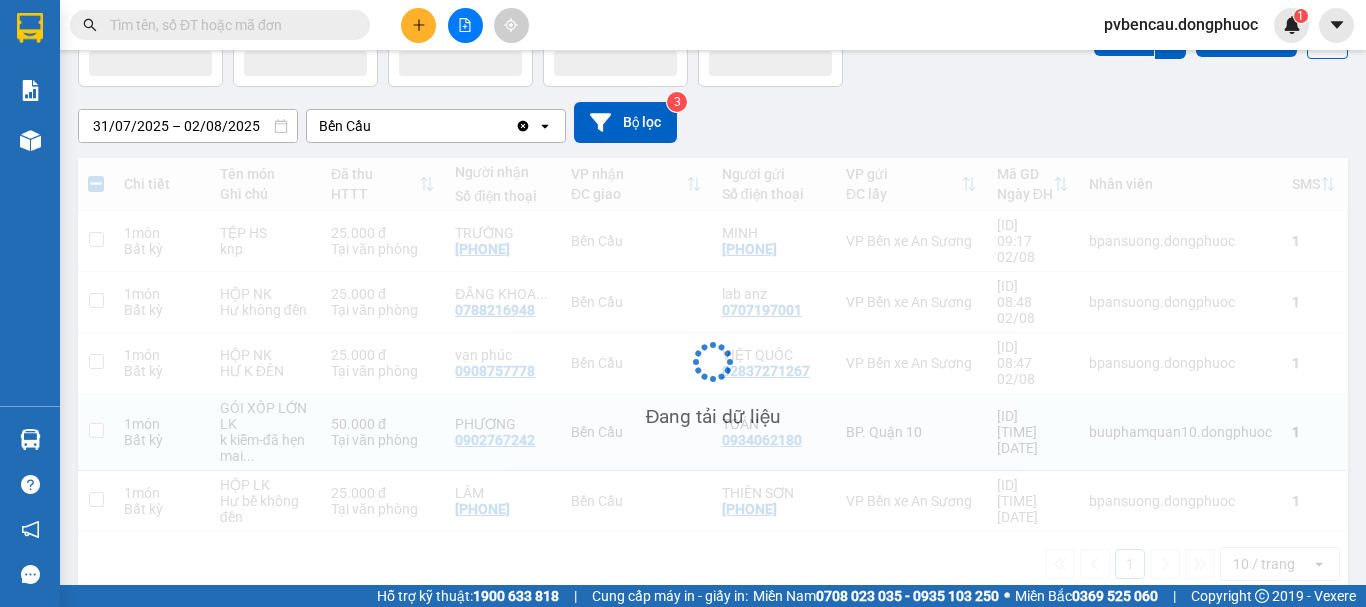 scroll, scrollTop: 92, scrollLeft: 0, axis: vertical 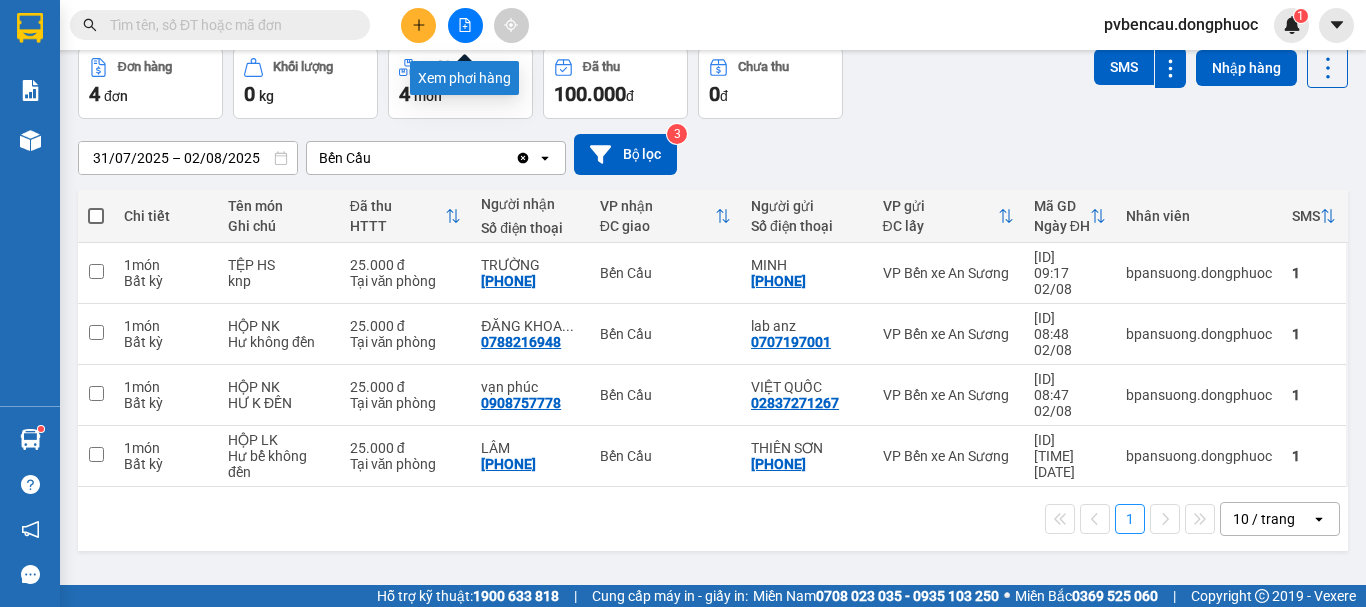 click at bounding box center [465, 25] 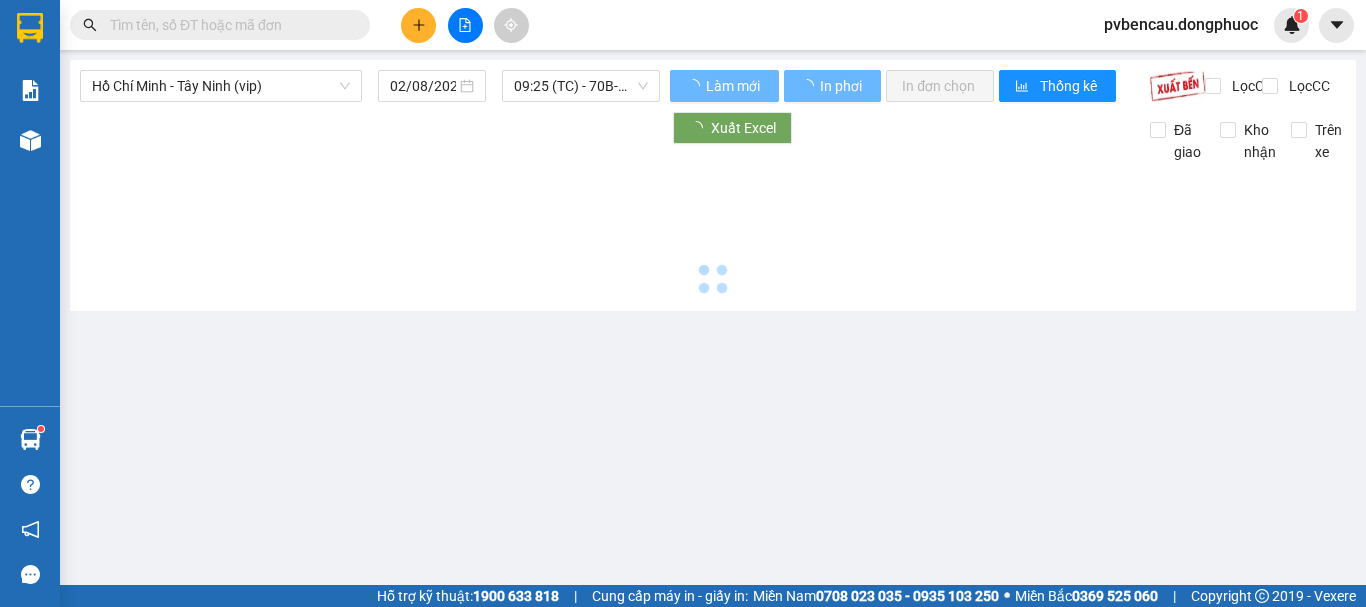 scroll, scrollTop: 0, scrollLeft: 0, axis: both 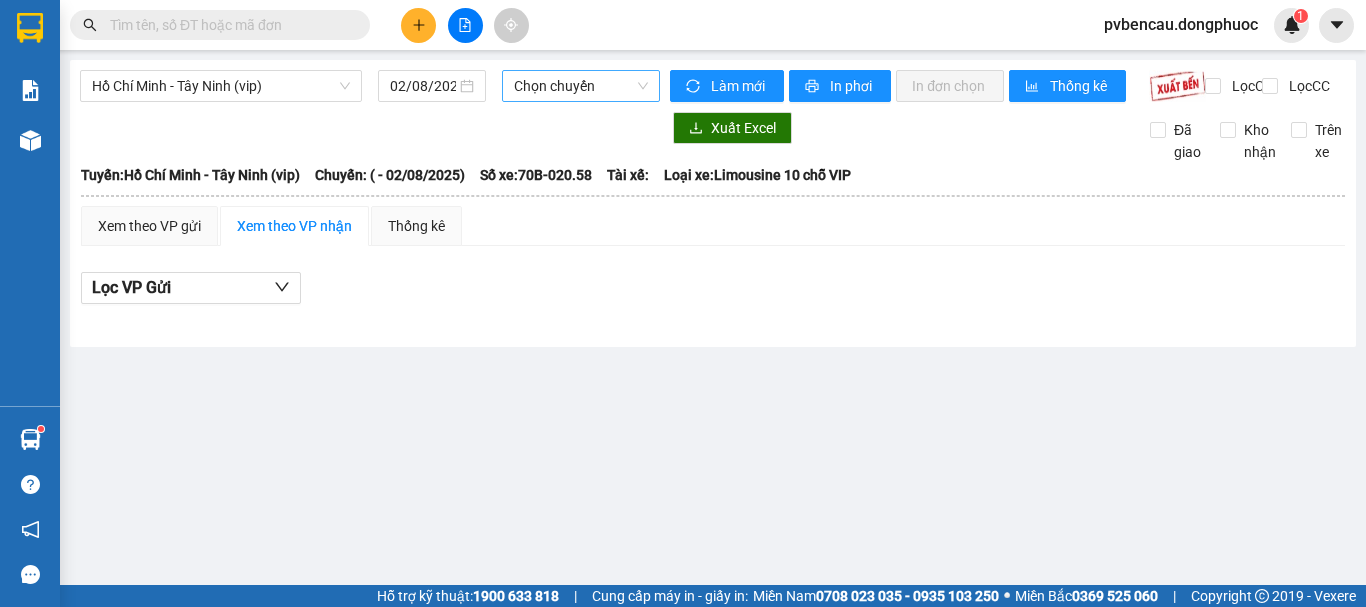 click on "Chọn chuyến" at bounding box center (581, 86) 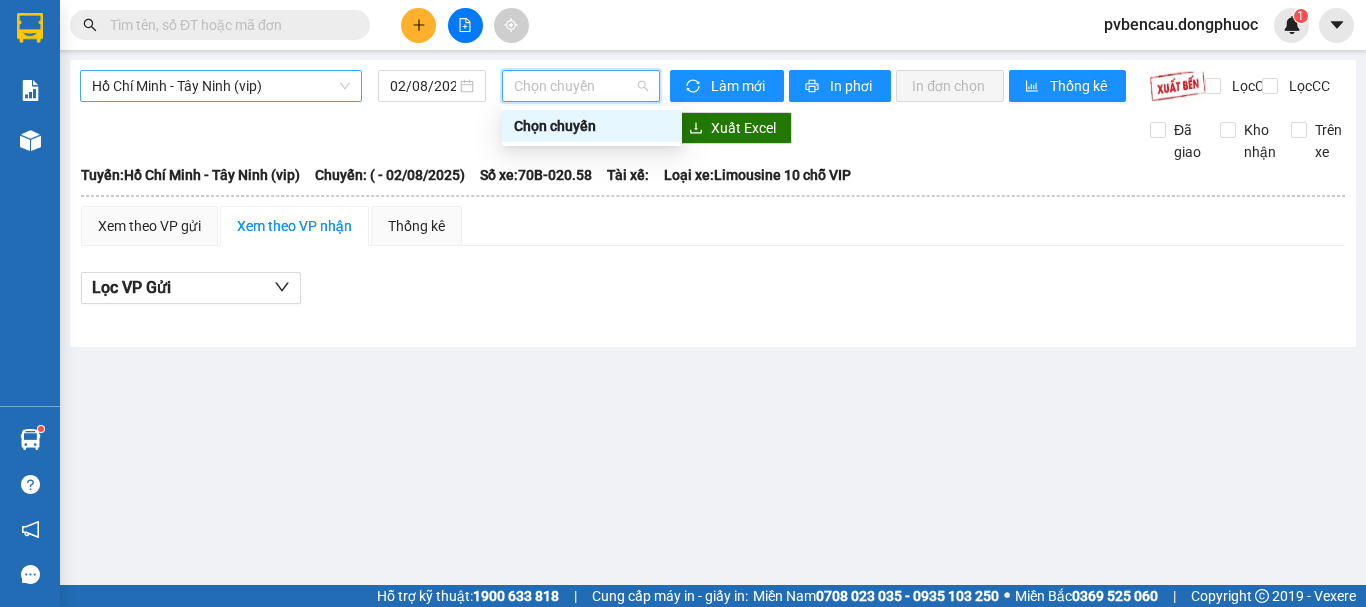 click on "Hồ Chí Minh - Tây Ninh (vip)" at bounding box center (221, 86) 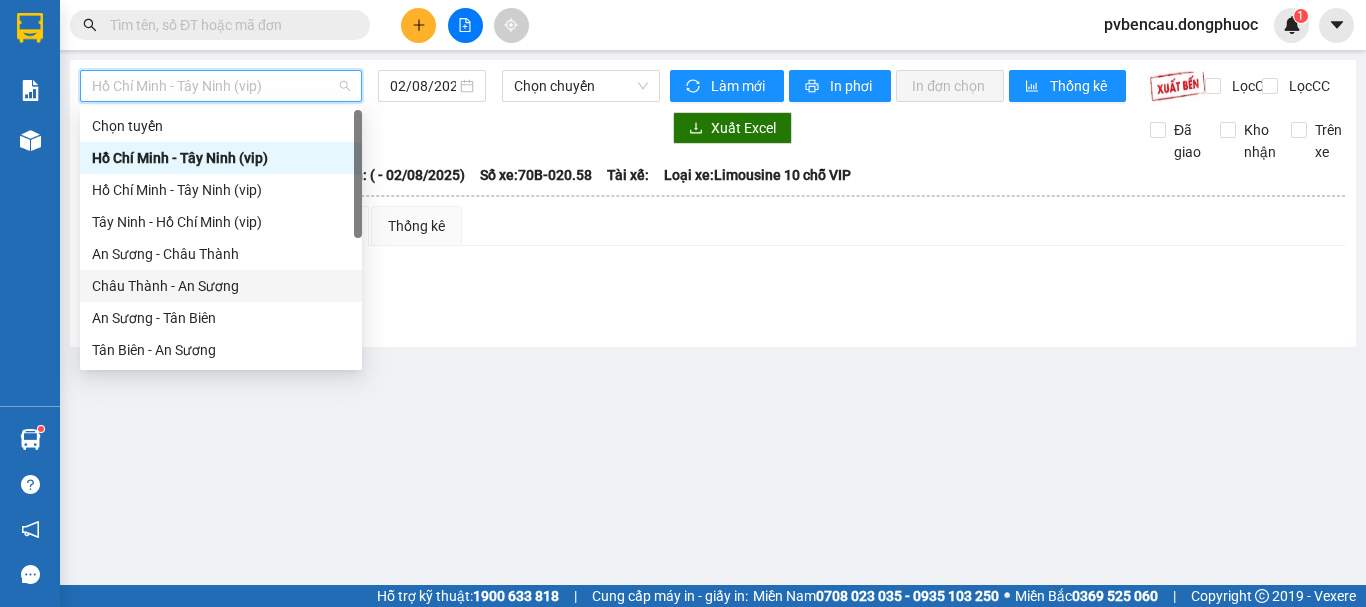 click on "Châu Thành - An Sương" at bounding box center (221, 286) 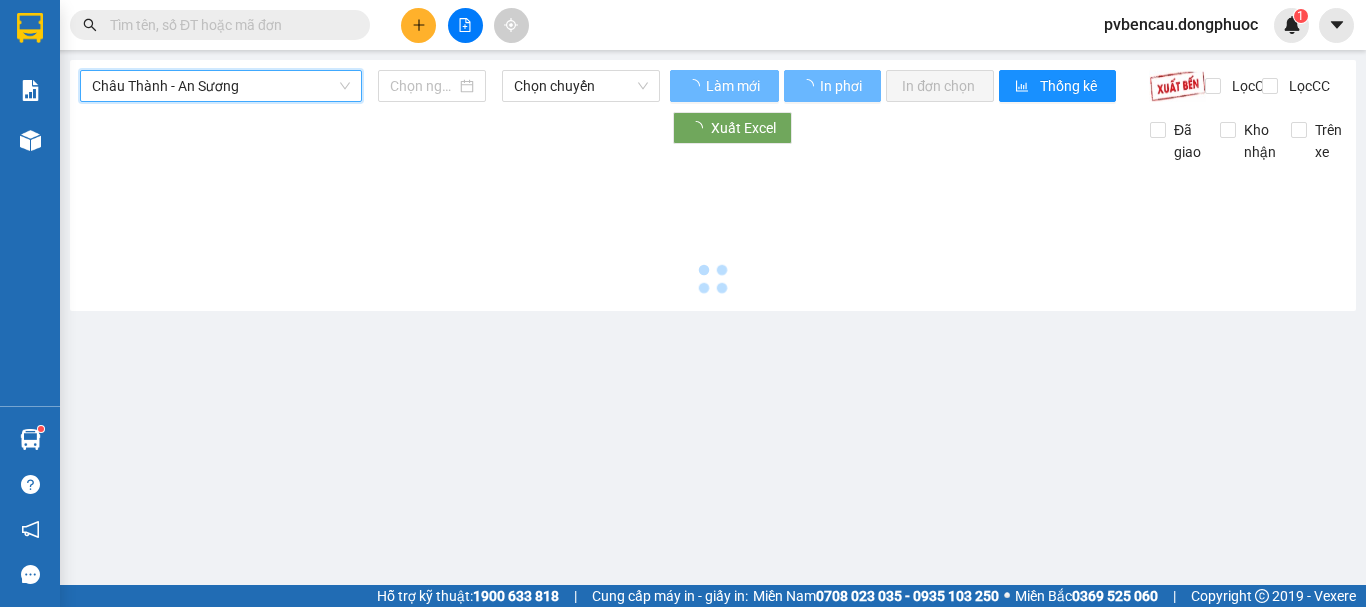 type on "02/08/2025" 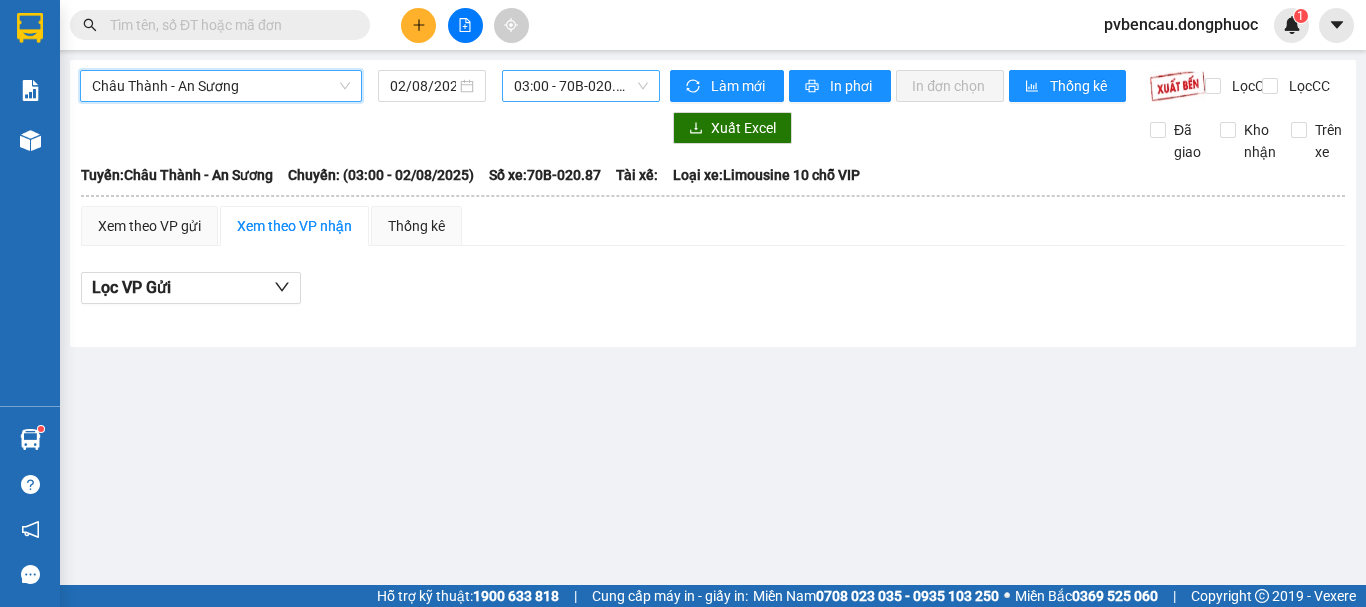 click on "03:00     - 70B-020.87" at bounding box center [581, 86] 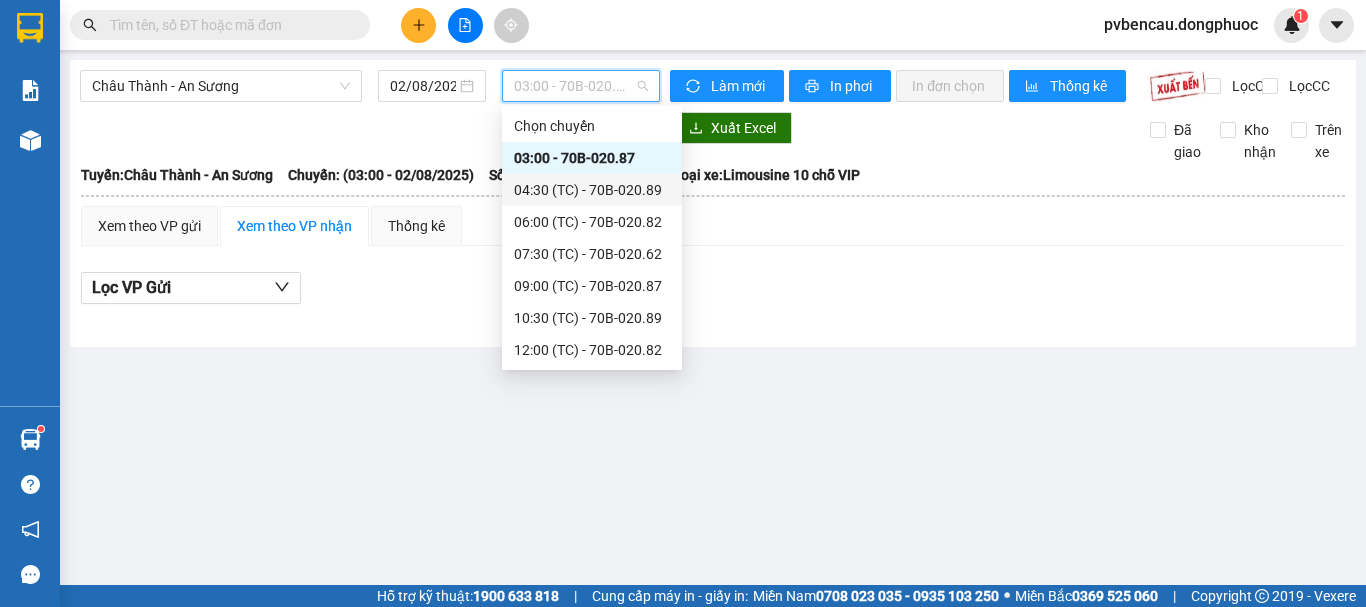 click on "[TIME]   (TC)   - 70B-020.89" at bounding box center [592, 190] 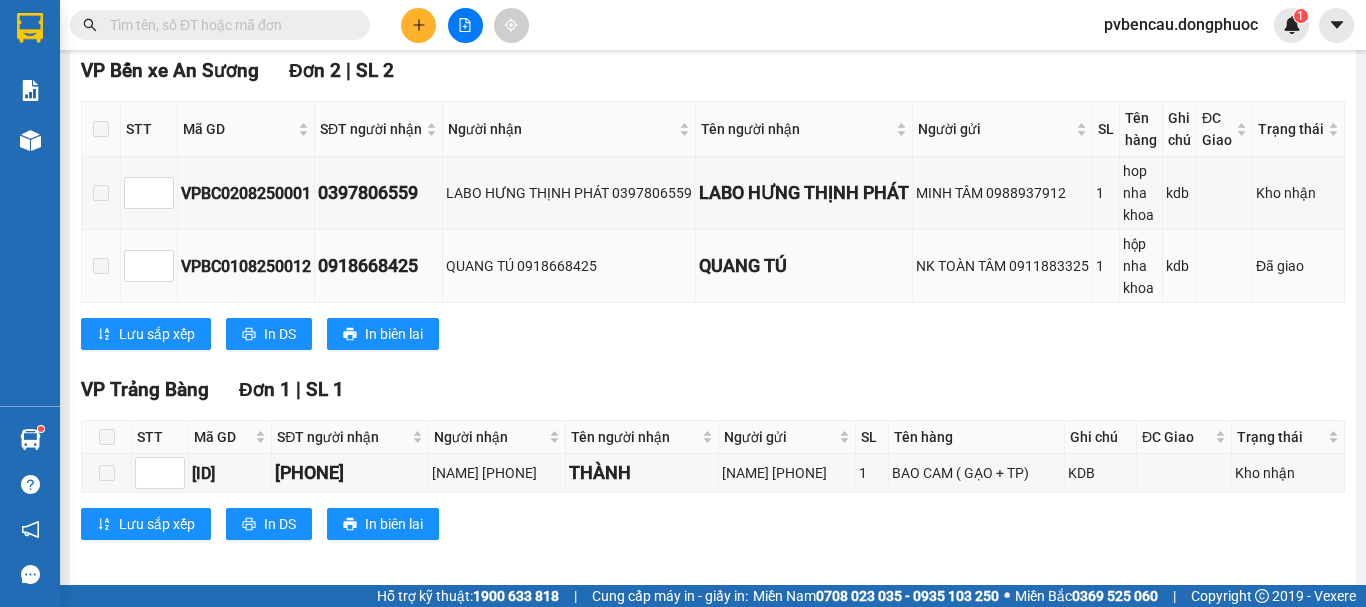 scroll, scrollTop: 200, scrollLeft: 0, axis: vertical 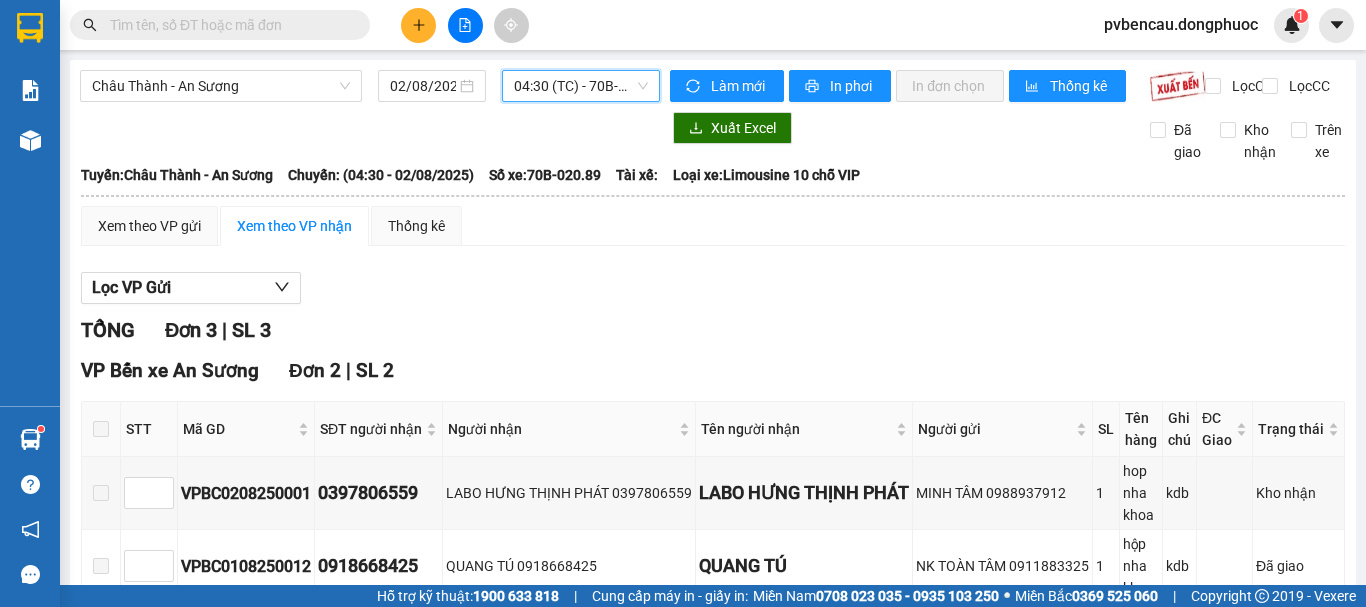 click on "[TIME]   (TC)   - 70B-020.89" at bounding box center [581, 86] 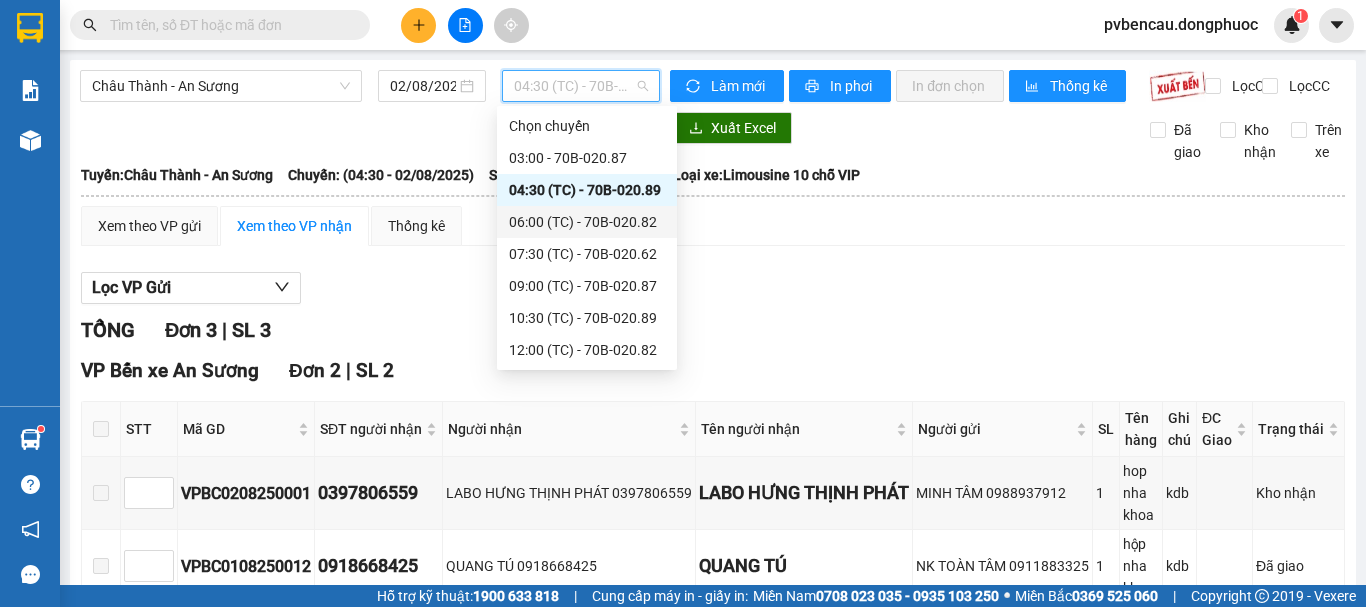 click on "[TIME]   (TC)   - 70B-020.82" at bounding box center [587, 222] 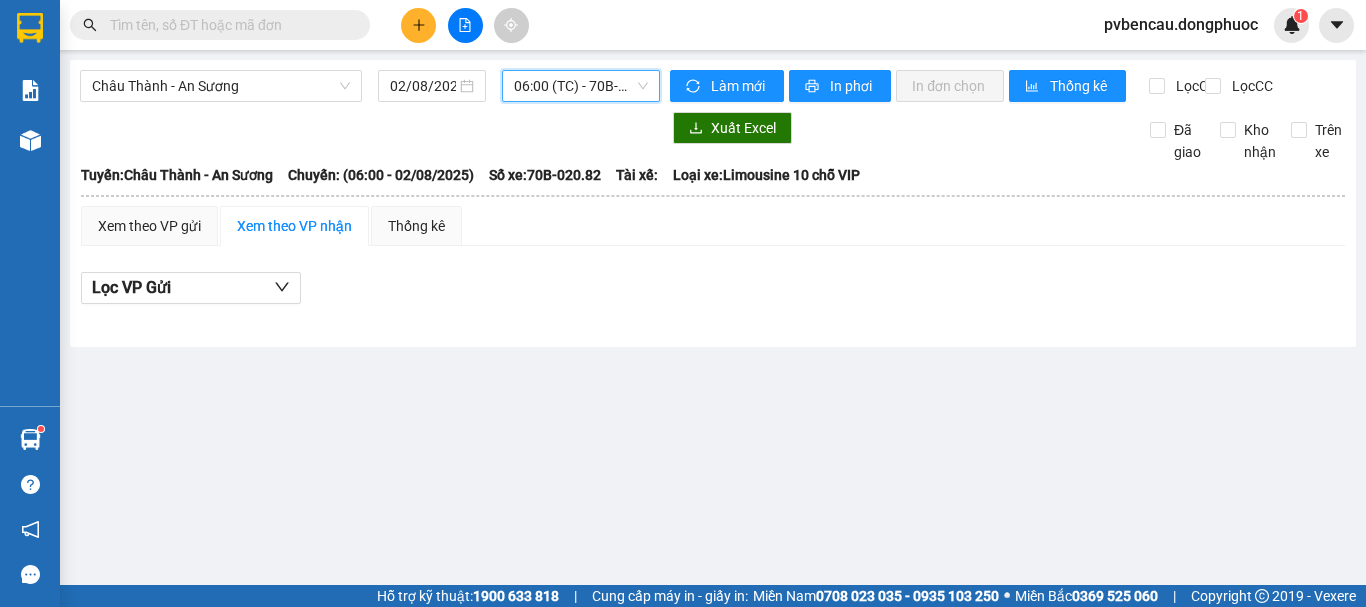 click on "[TIME]   (TC)   - 70B-020.82" at bounding box center [581, 86] 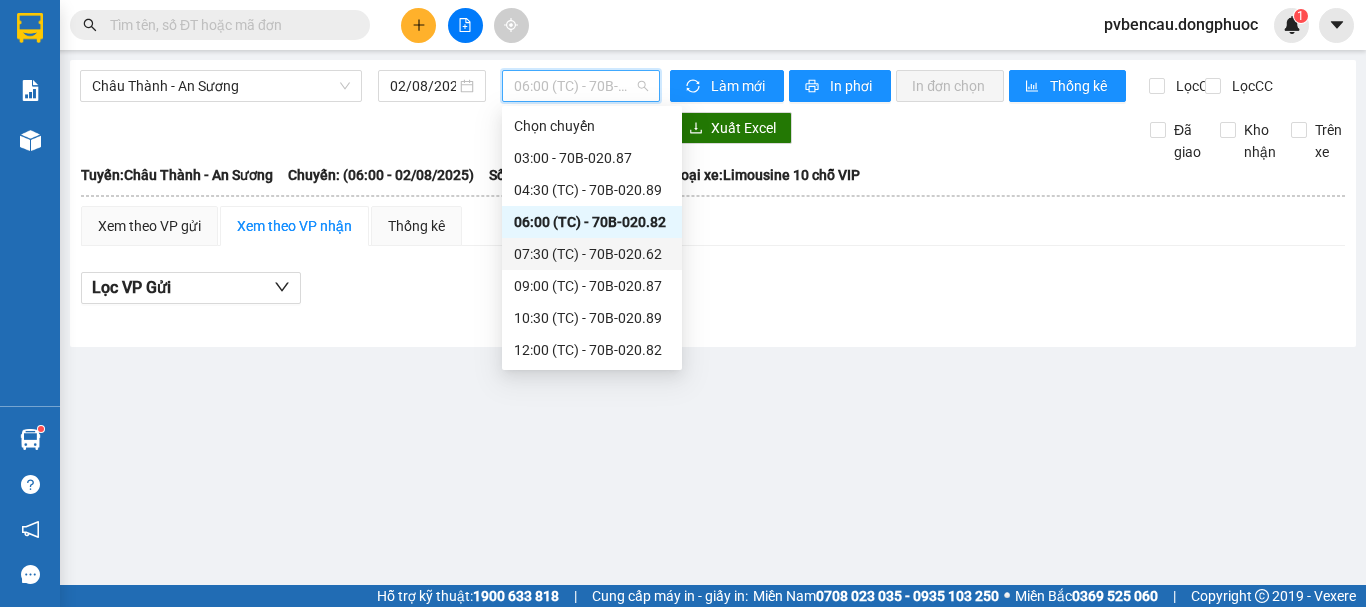 click on "[TIME]   (TC)   - 70B-020.62" at bounding box center (592, 254) 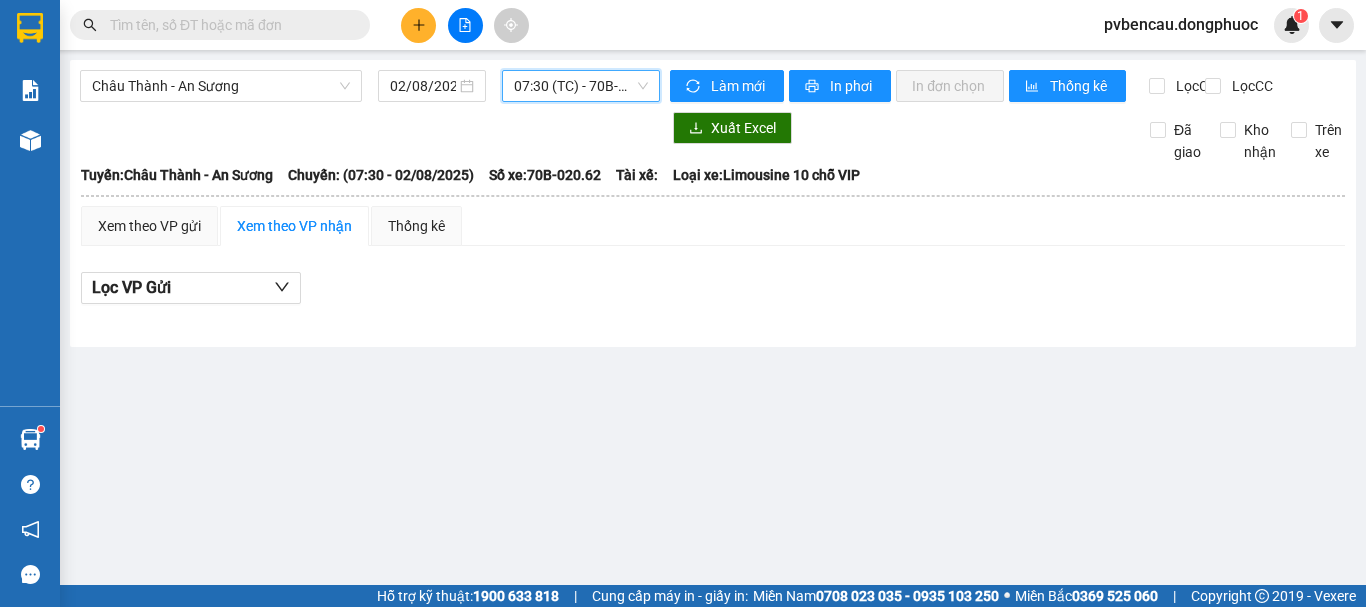 click on "[TIME]   (TC)   - 70B-020.62" at bounding box center (581, 86) 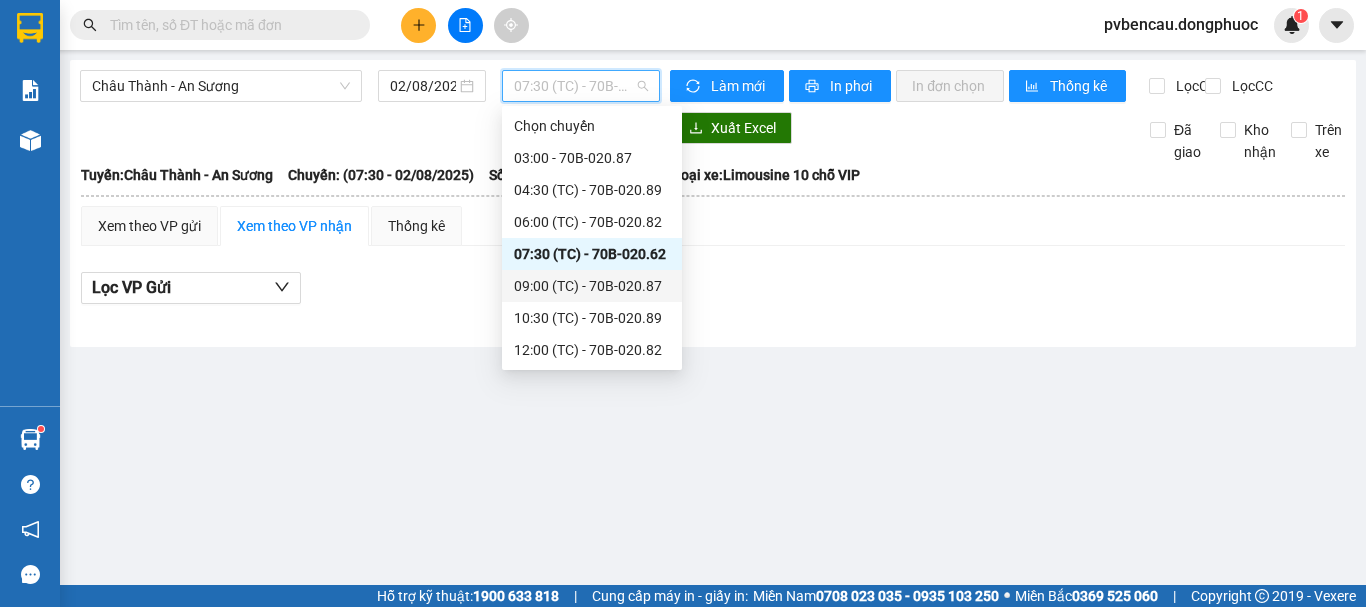 click on "09:00   (TC)   - 70B-020.87" at bounding box center [592, 286] 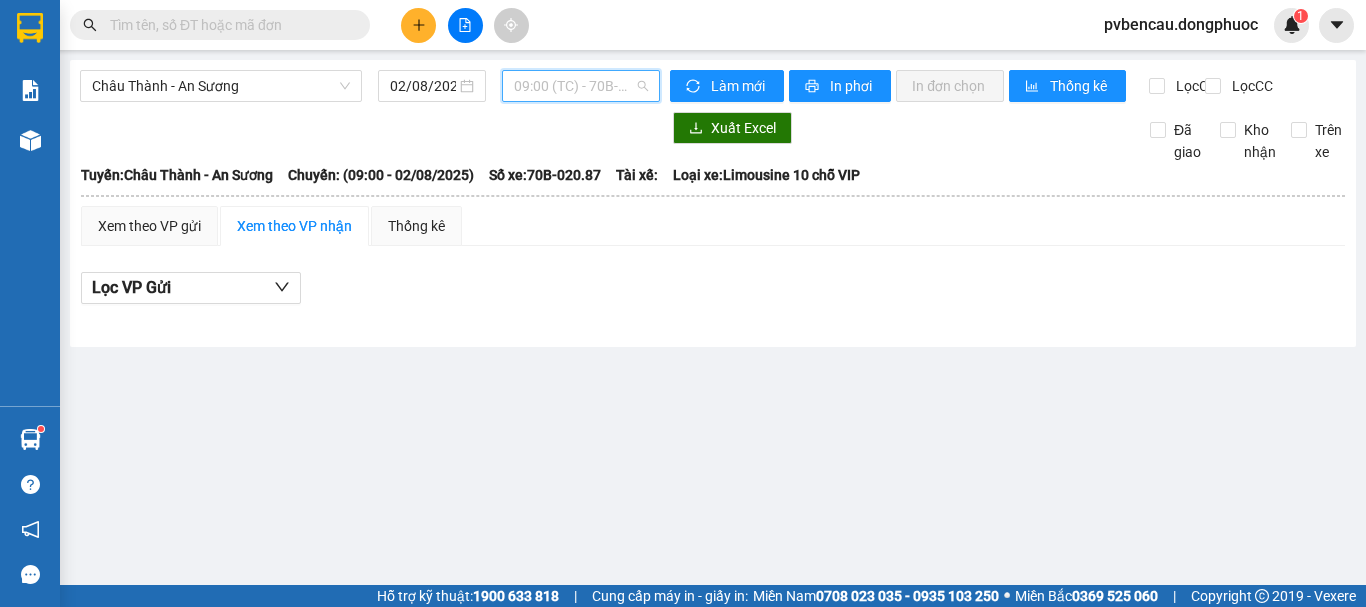 click on "09:00   (TC)   - 70B-020.87" at bounding box center (581, 86) 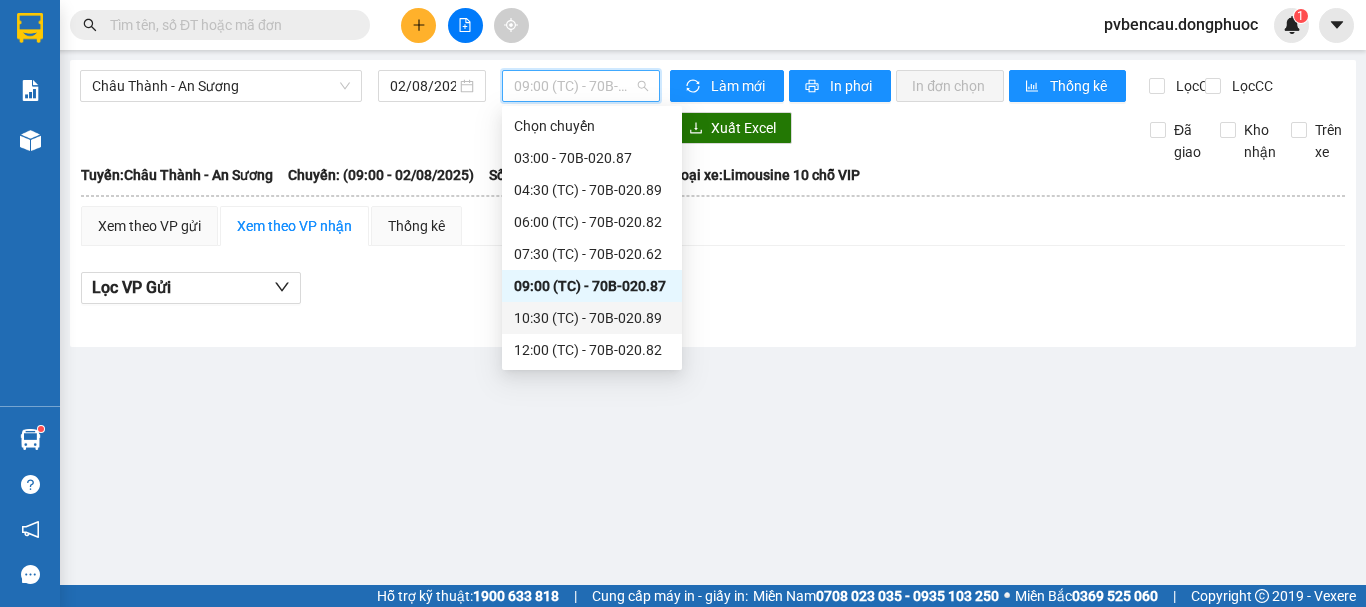 click on "[TIME]   (TC)   - 70B-020.89" at bounding box center (592, 318) 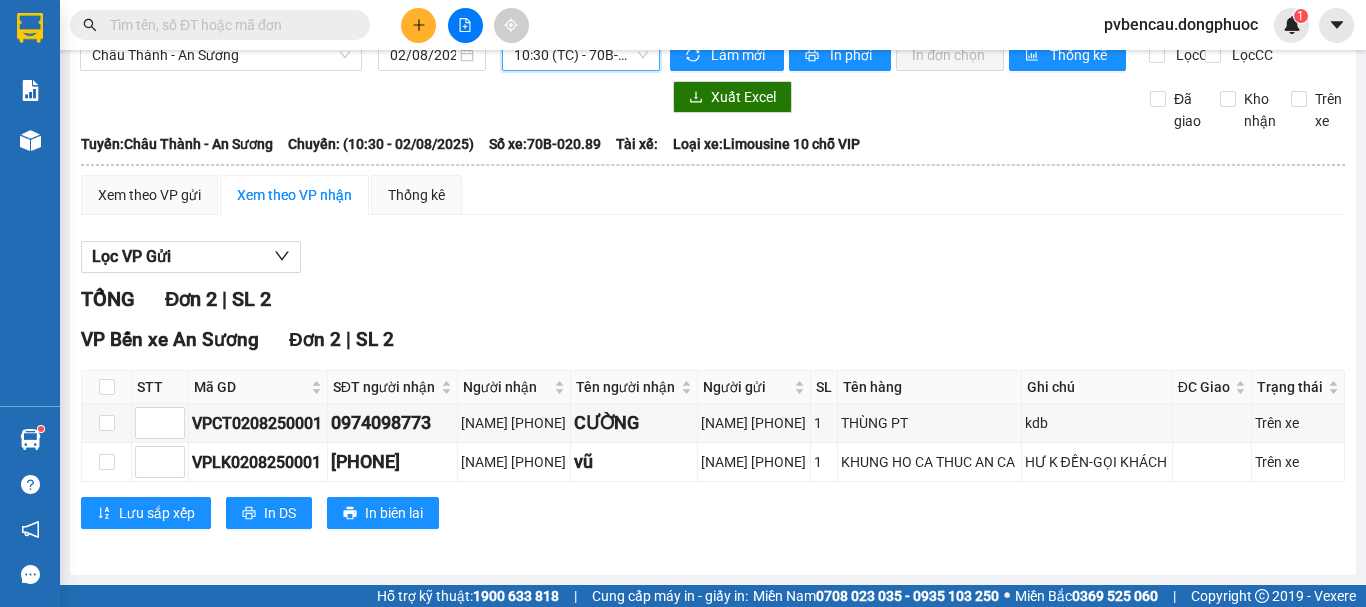scroll, scrollTop: 0, scrollLeft: 0, axis: both 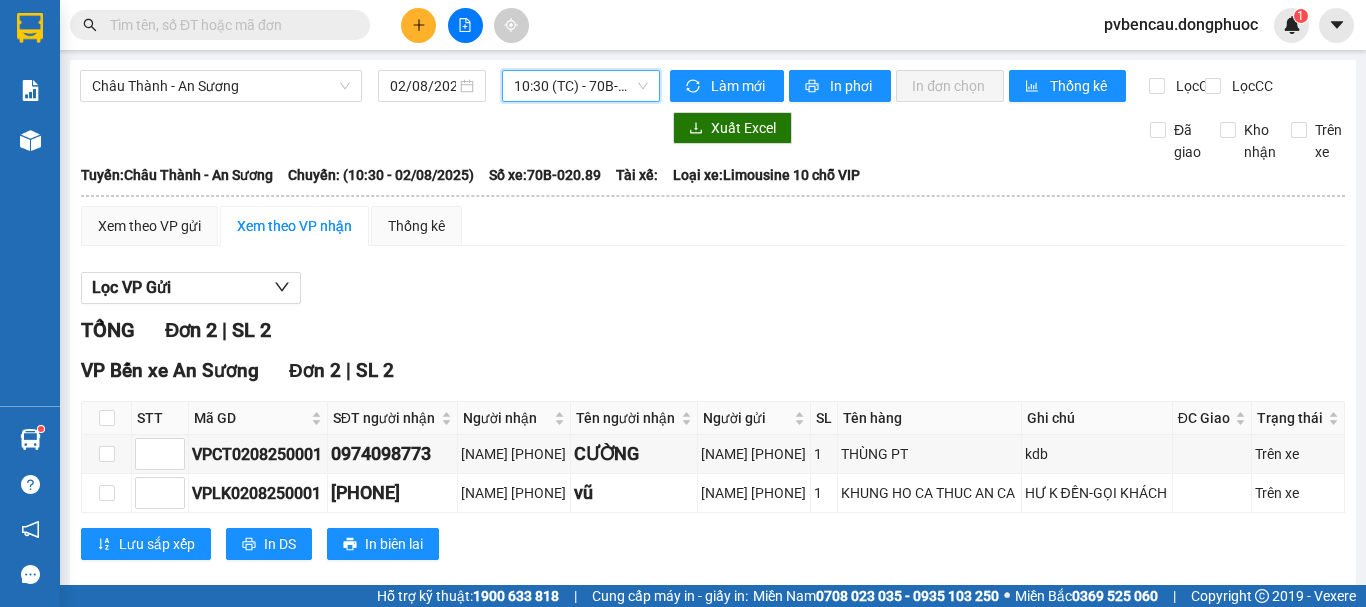click on "[TIME]   (TC)   - 70B-020.89" at bounding box center [581, 86] 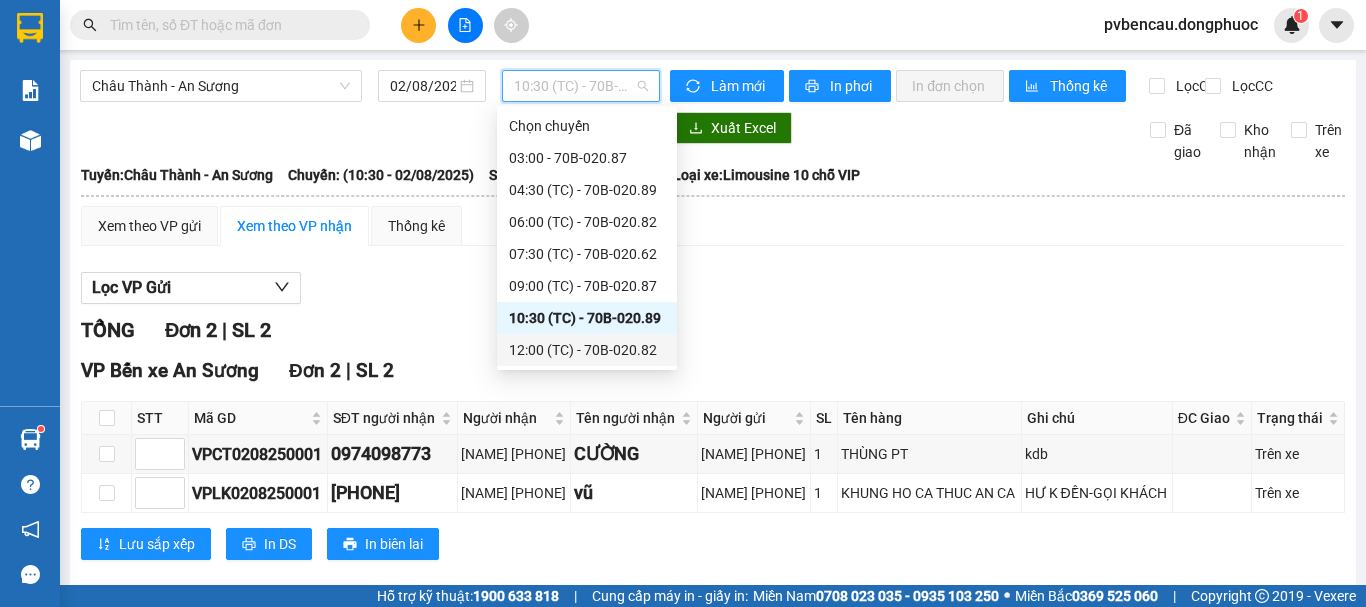 click on "12:00   (TC)   - 70B-020.82" at bounding box center (587, 350) 